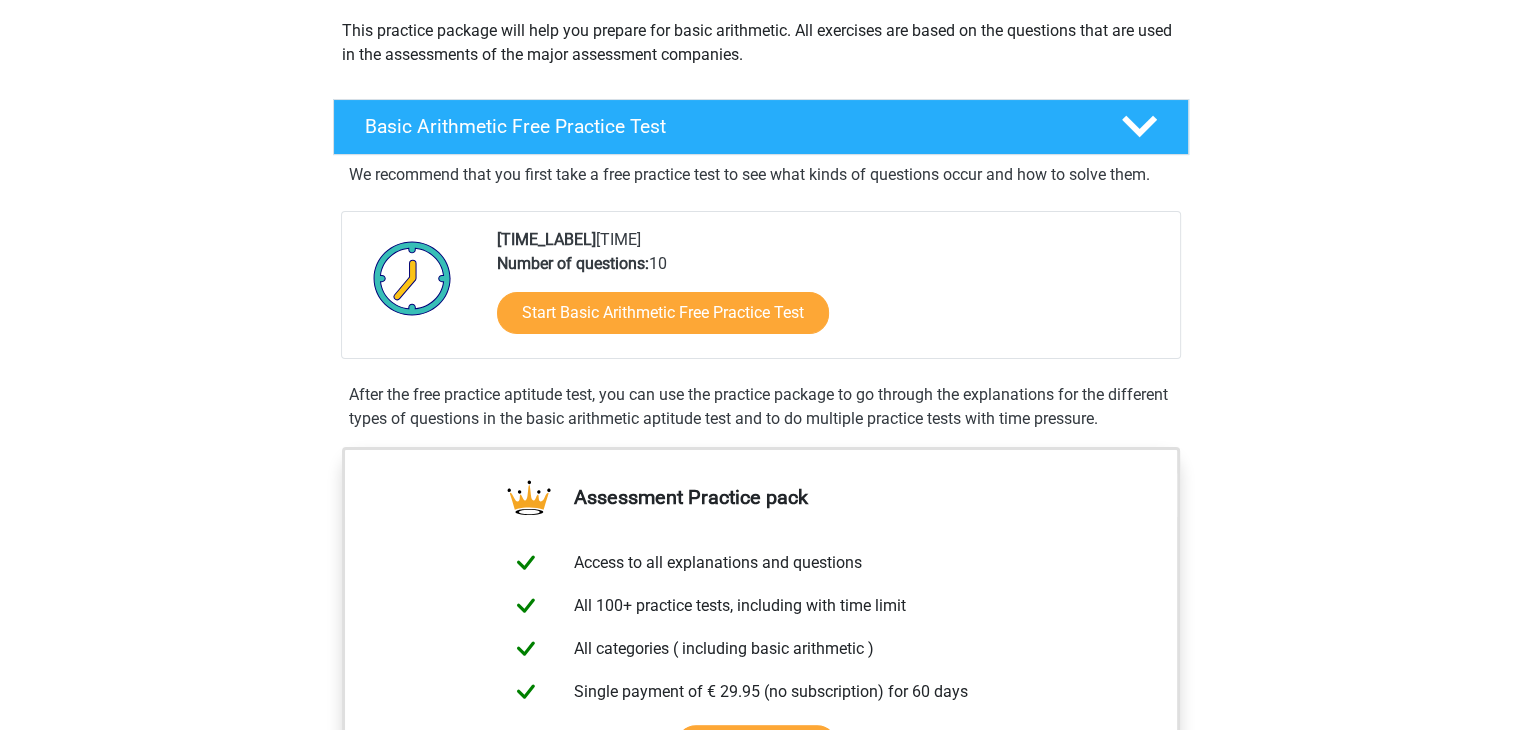 scroll, scrollTop: 200, scrollLeft: 0, axis: vertical 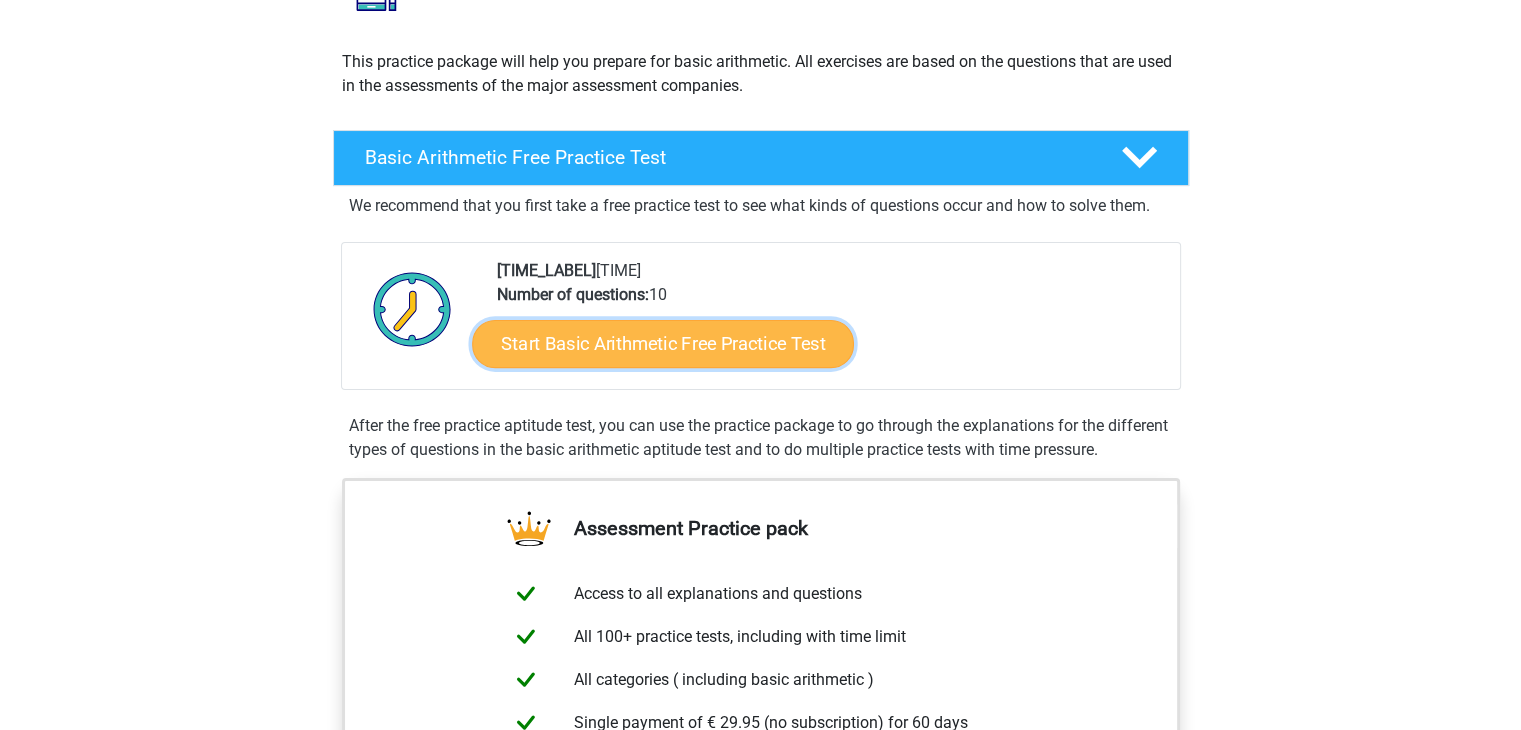 click on "Start Basic Arithmetic
Free Practice Test" at bounding box center [663, 343] 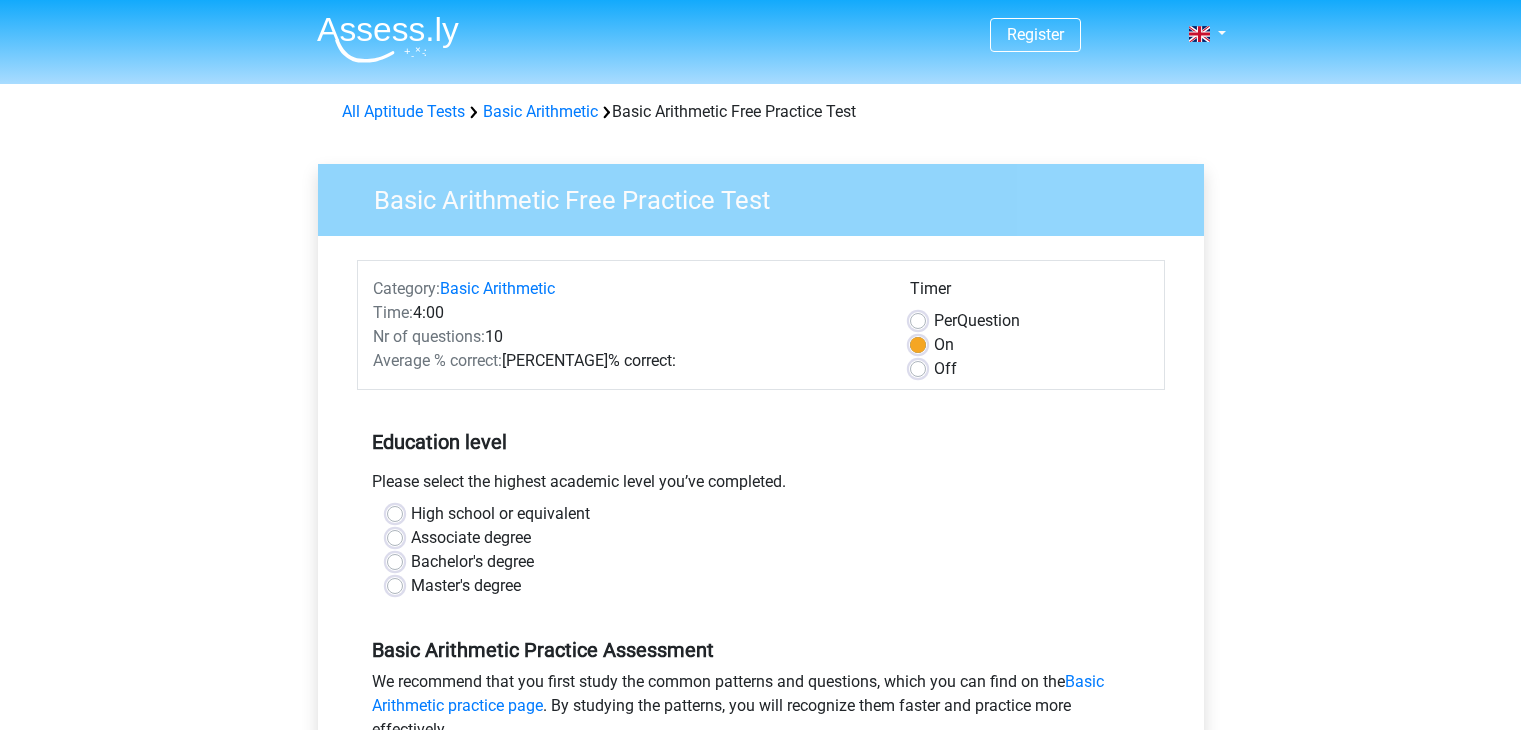scroll, scrollTop: 0, scrollLeft: 0, axis: both 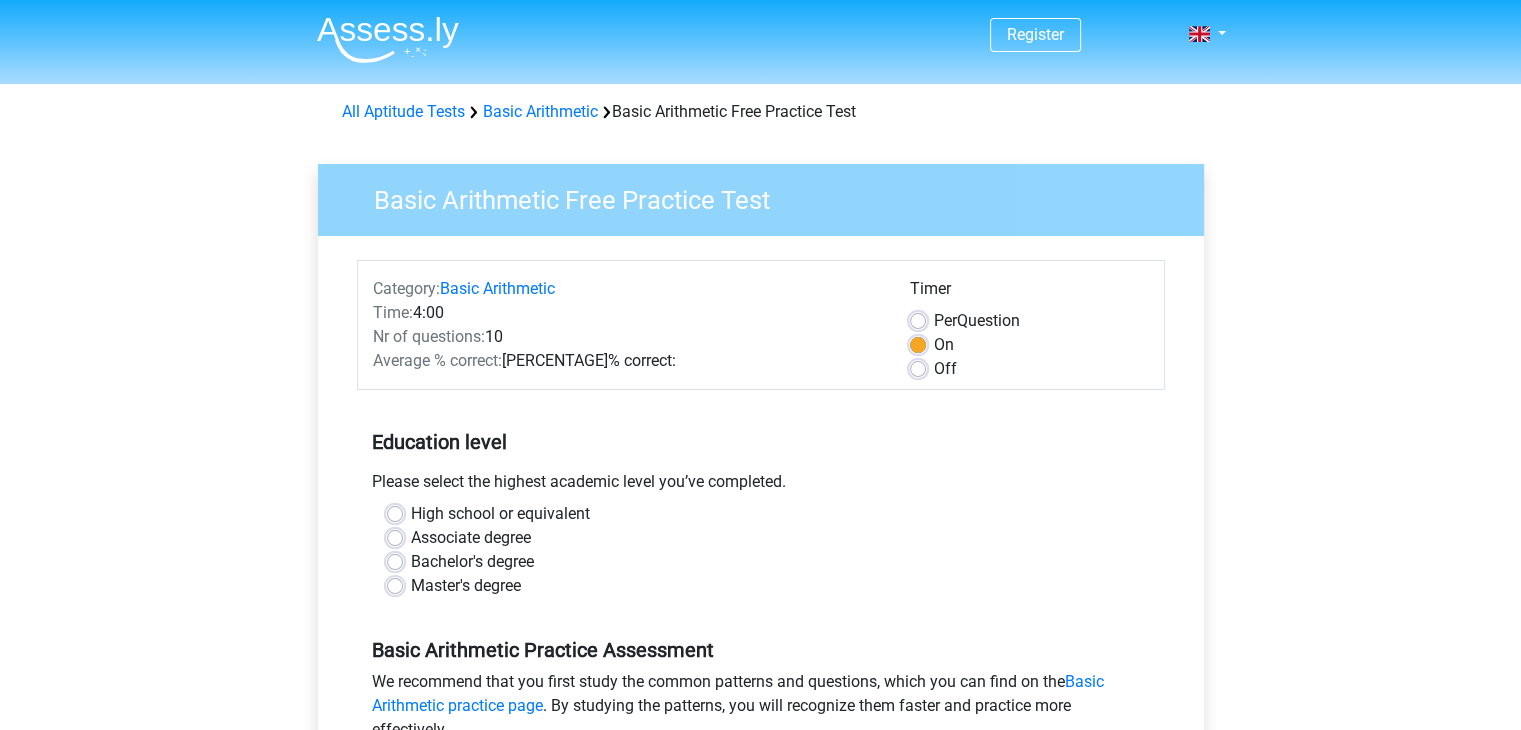 click on "High school or equivalent" at bounding box center (500, 514) 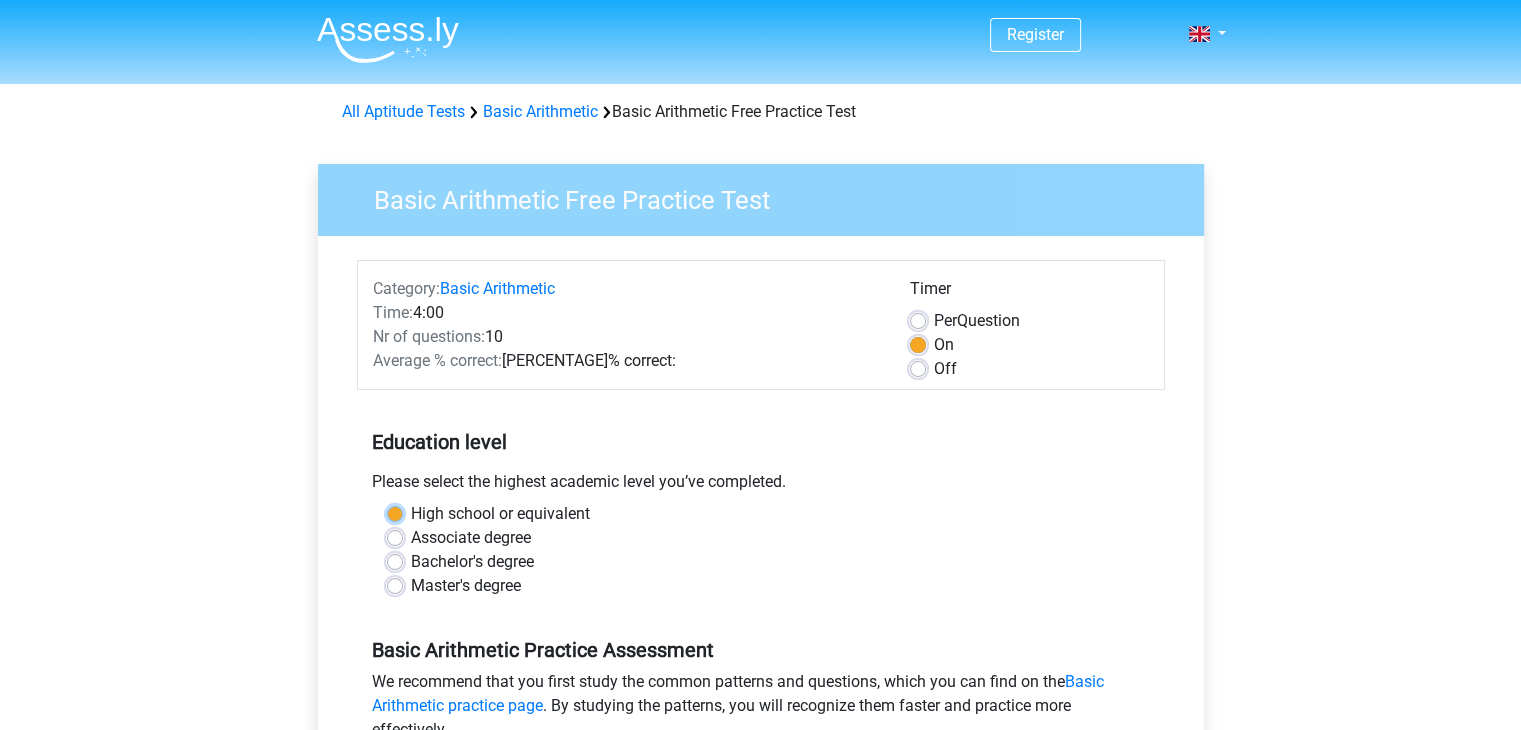 click on "High school or equivalent" at bounding box center (395, 512) 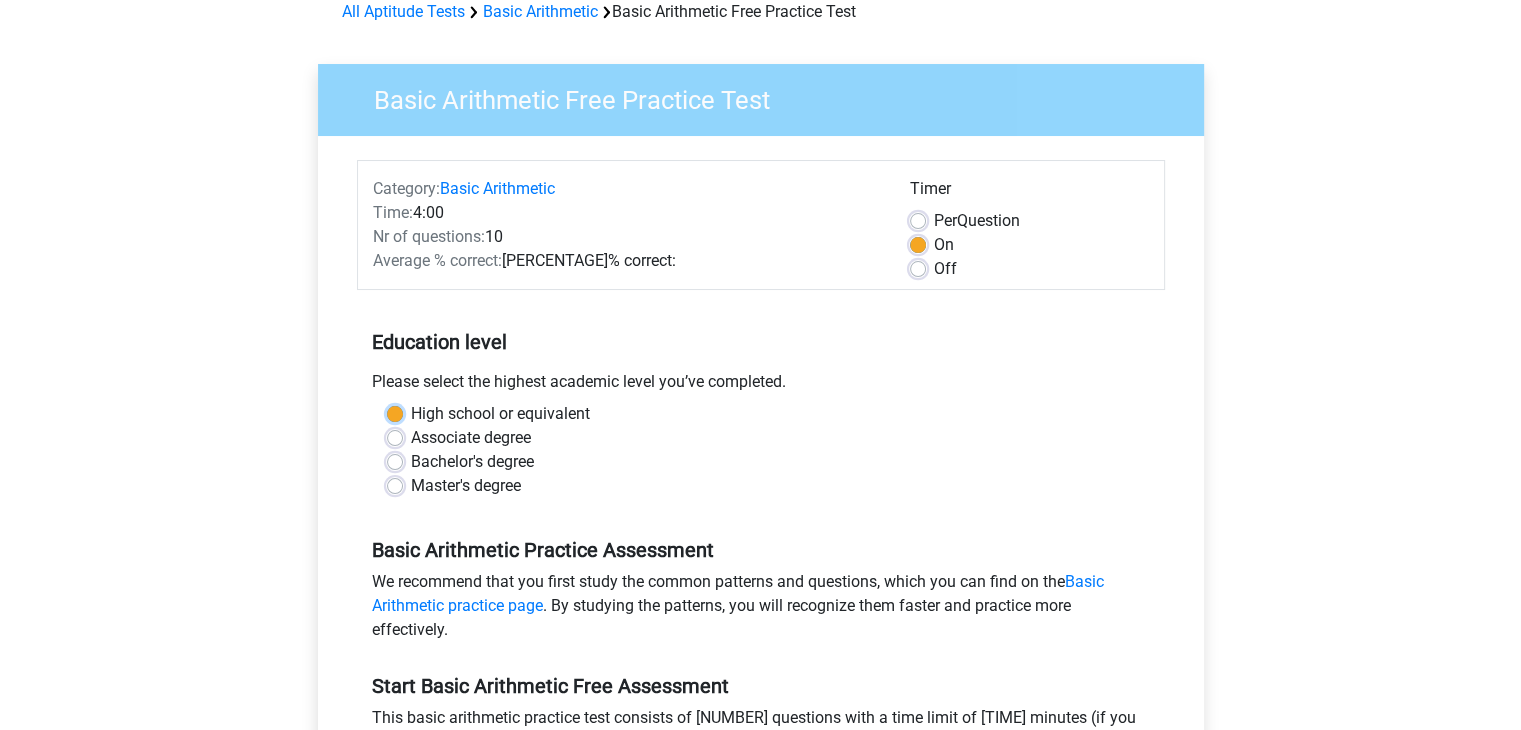 scroll, scrollTop: 0, scrollLeft: 0, axis: both 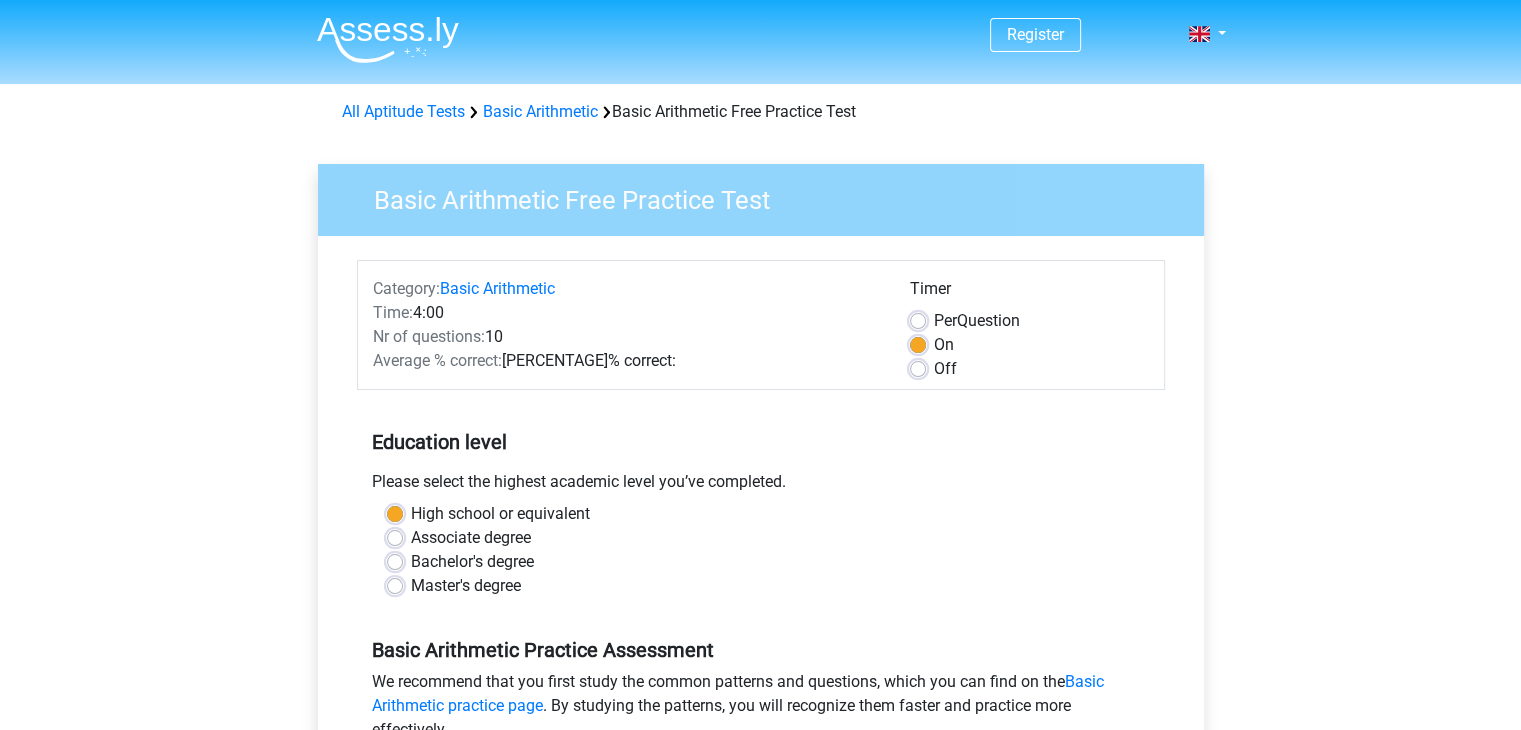 click on "Master's degree" at bounding box center (466, 586) 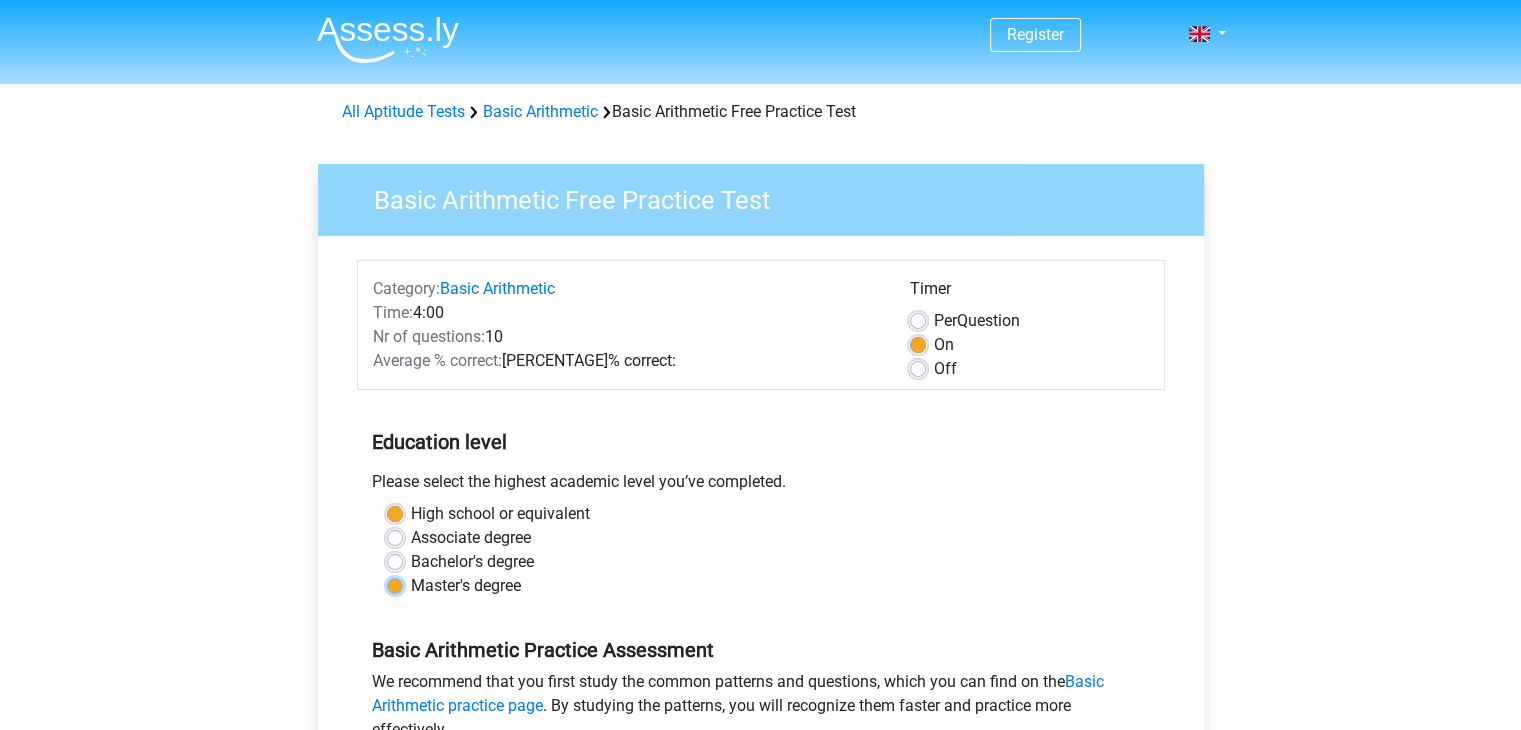 click on "Master's degree" at bounding box center (395, 584) 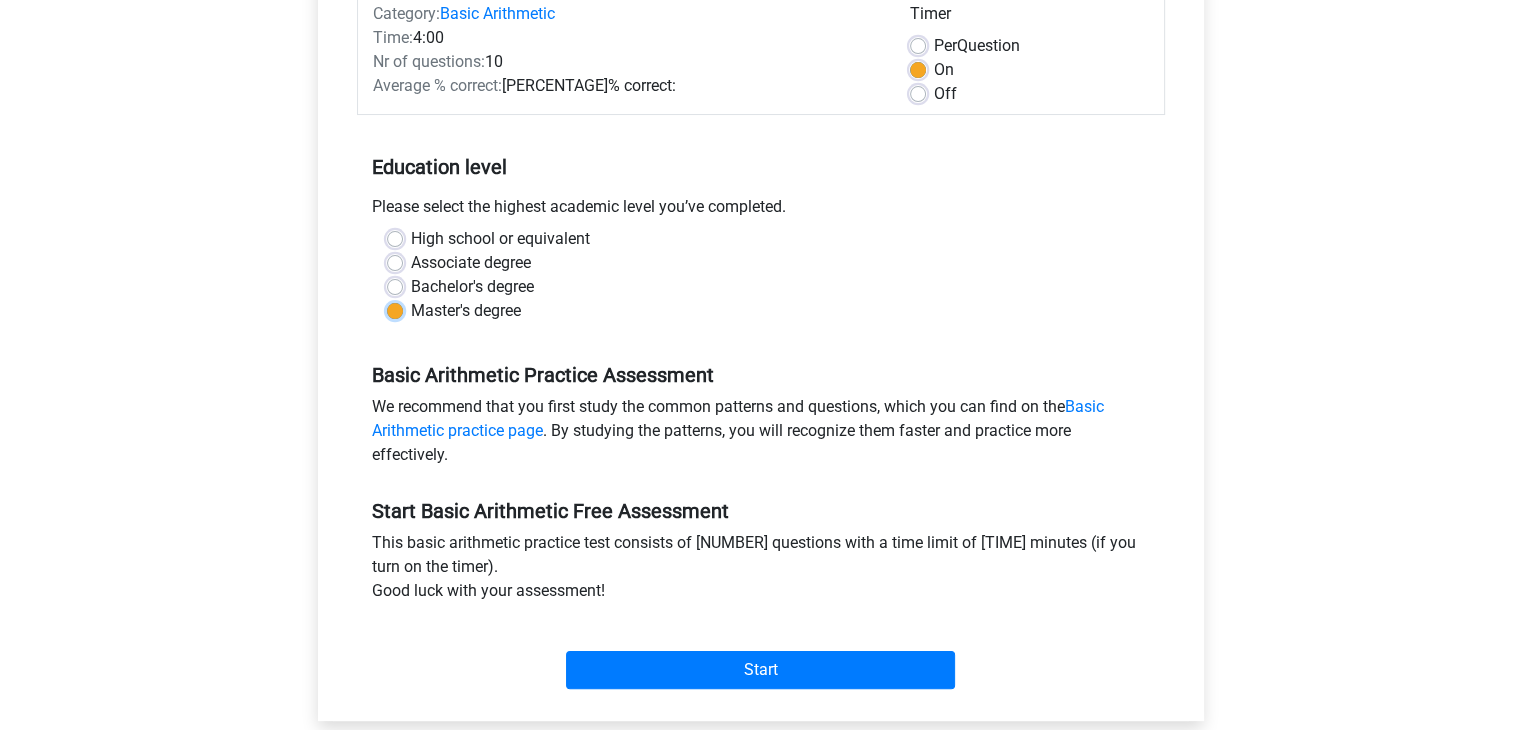scroll, scrollTop: 400, scrollLeft: 0, axis: vertical 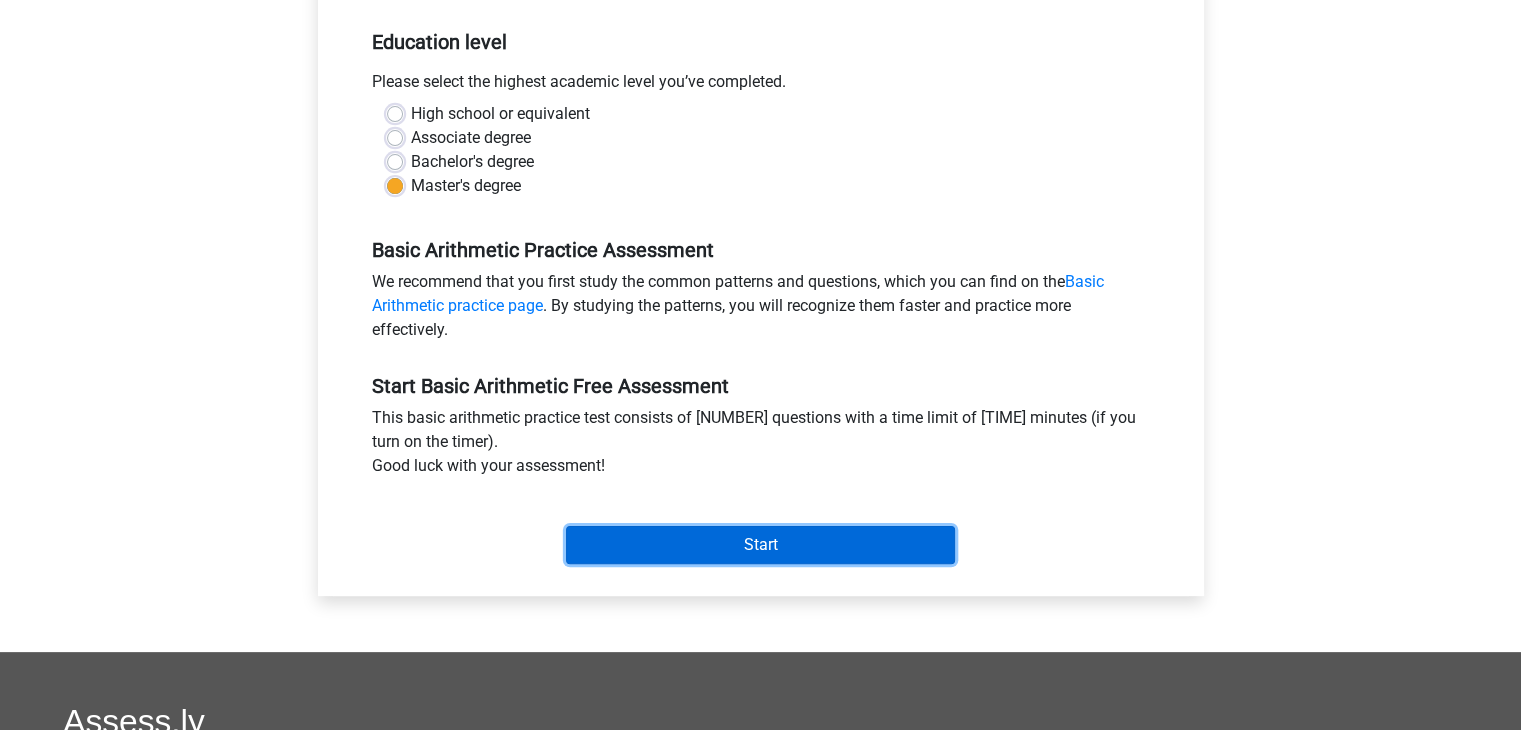 click on "Start" at bounding box center (760, 545) 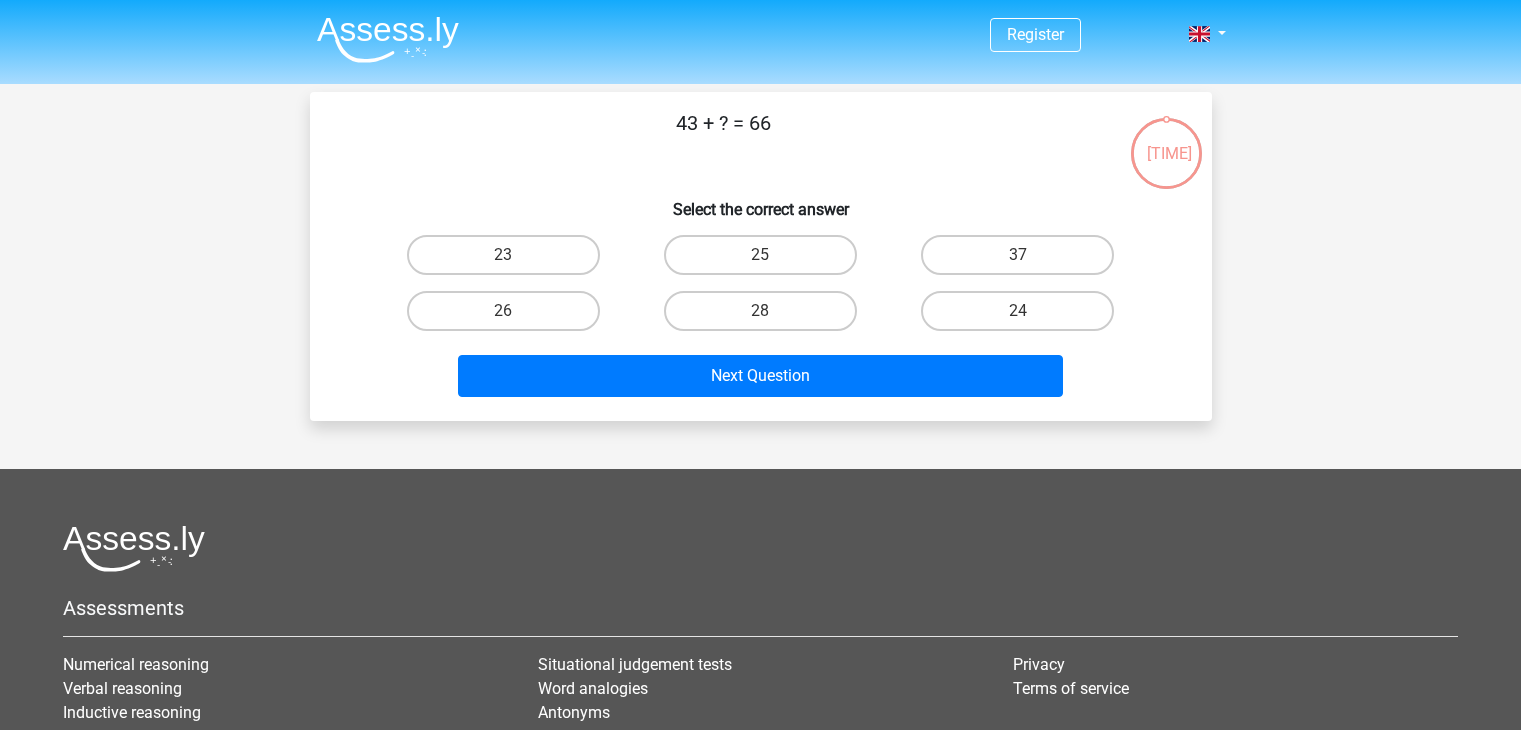 scroll, scrollTop: 0, scrollLeft: 0, axis: both 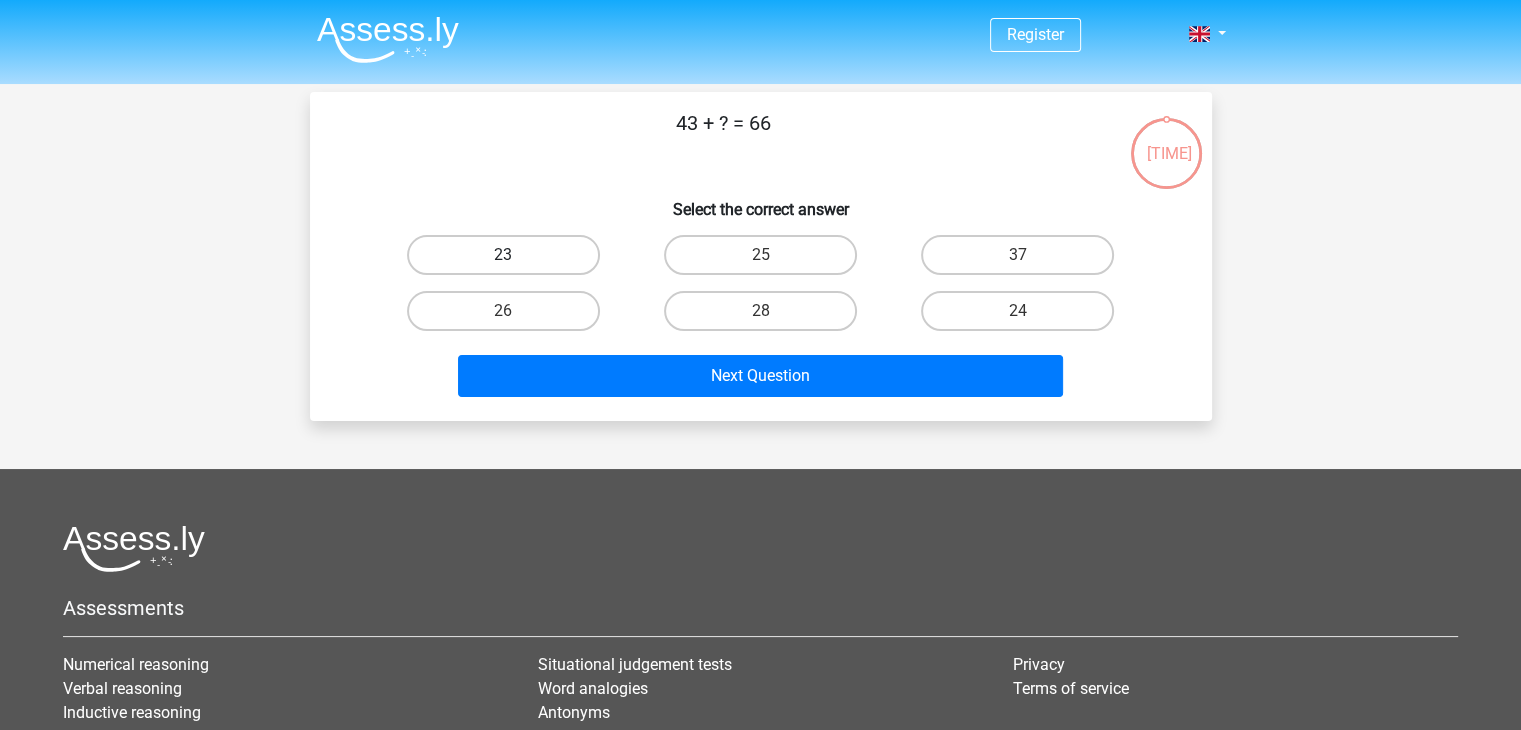 click on "23" at bounding box center [503, 255] 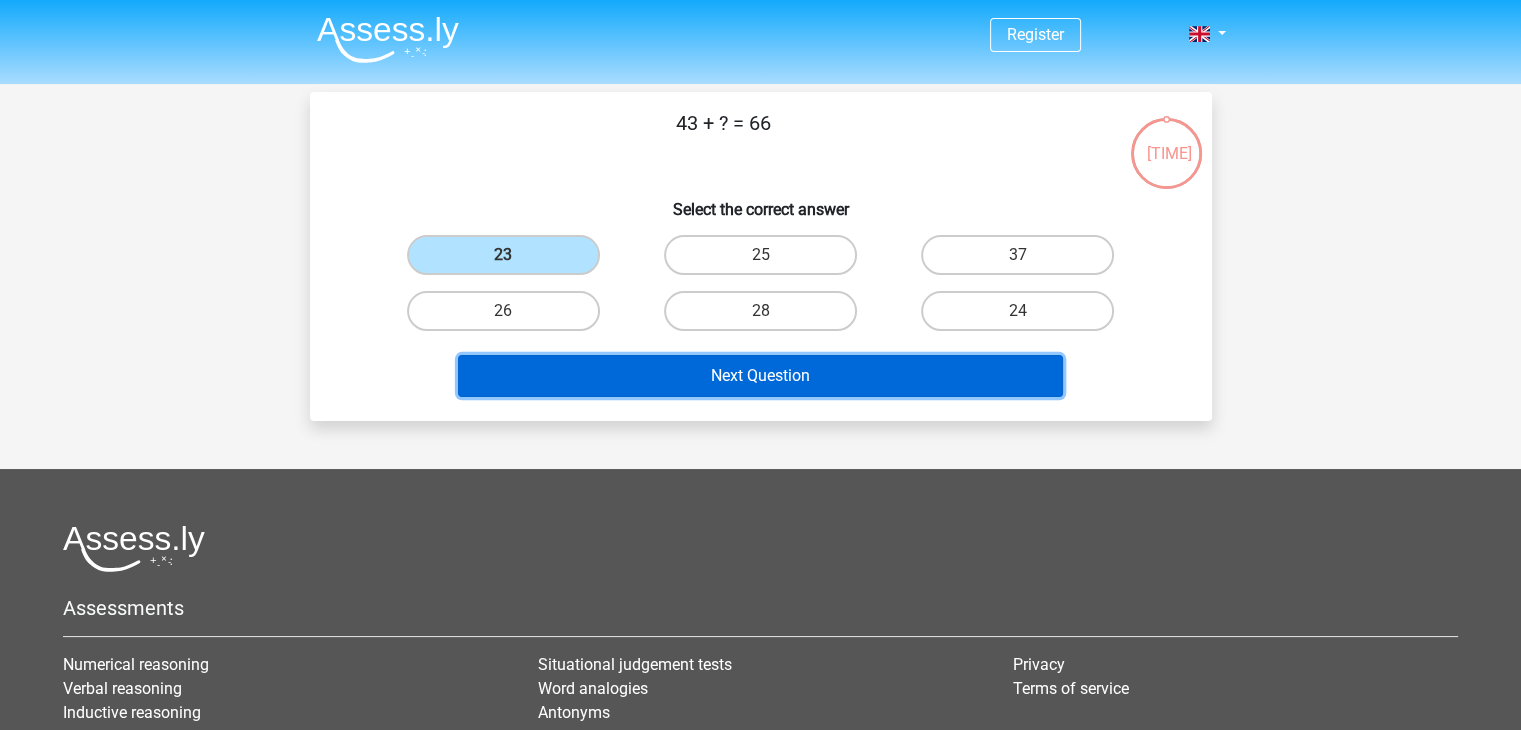 click on "Next Question" at bounding box center (760, 376) 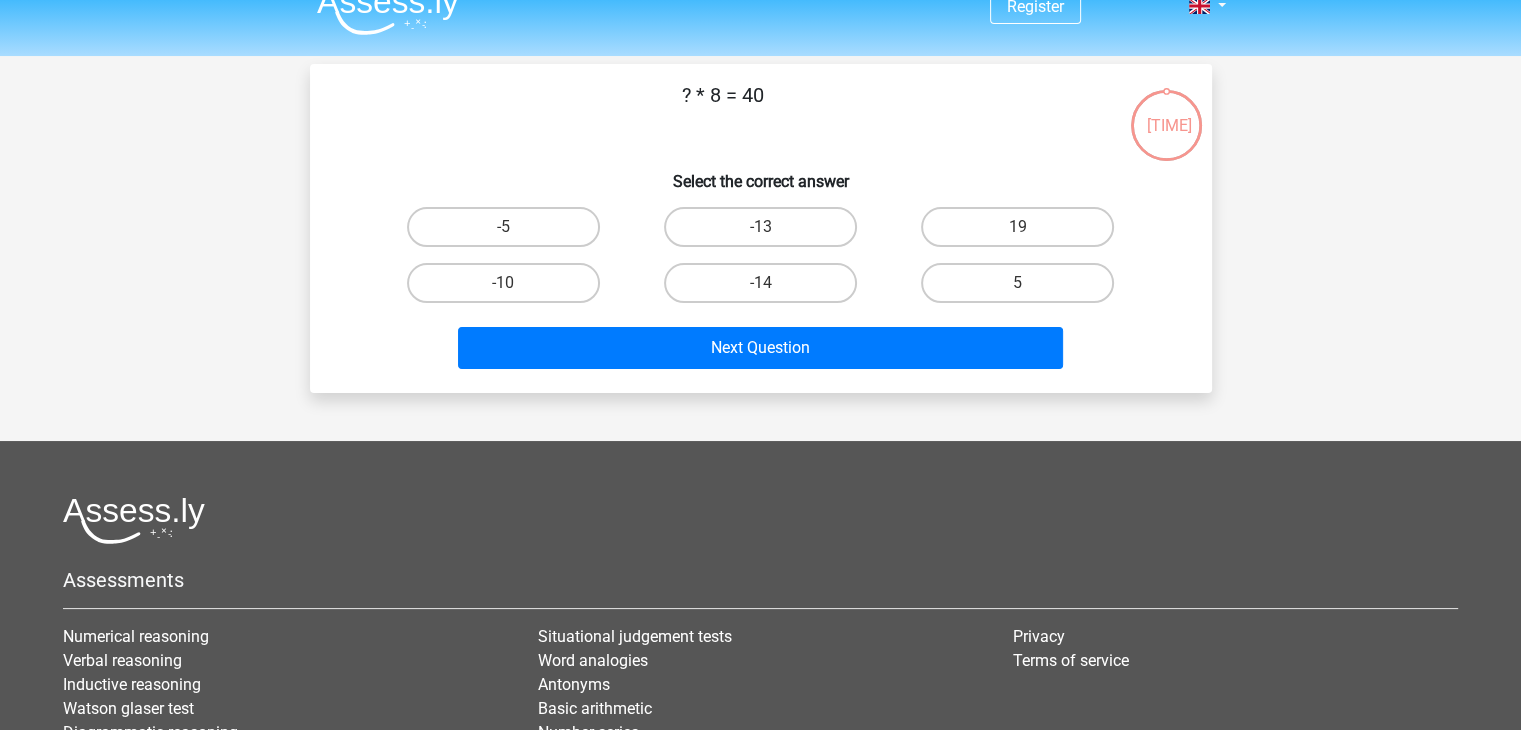 scroll, scrollTop: 0, scrollLeft: 0, axis: both 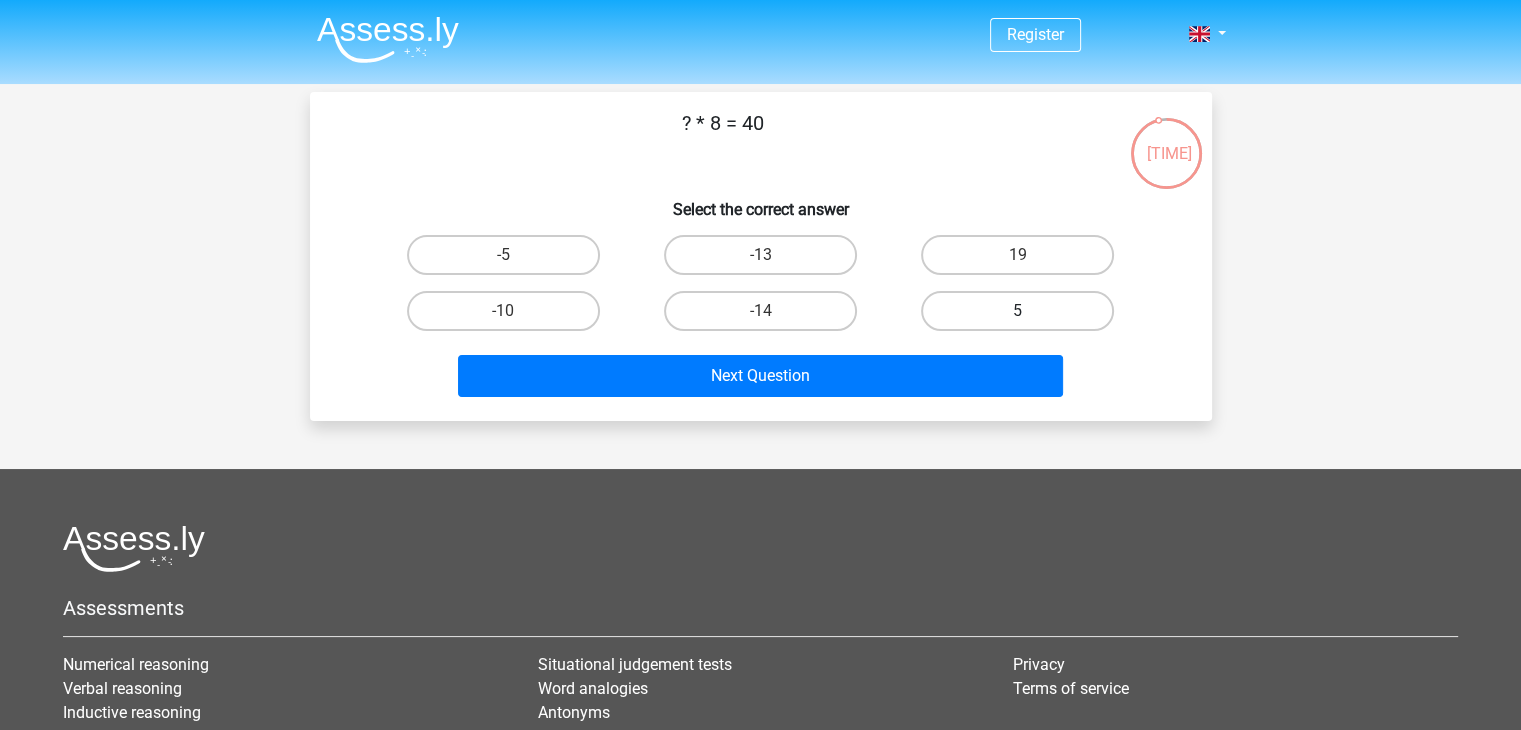 click on "5" at bounding box center [1017, 311] 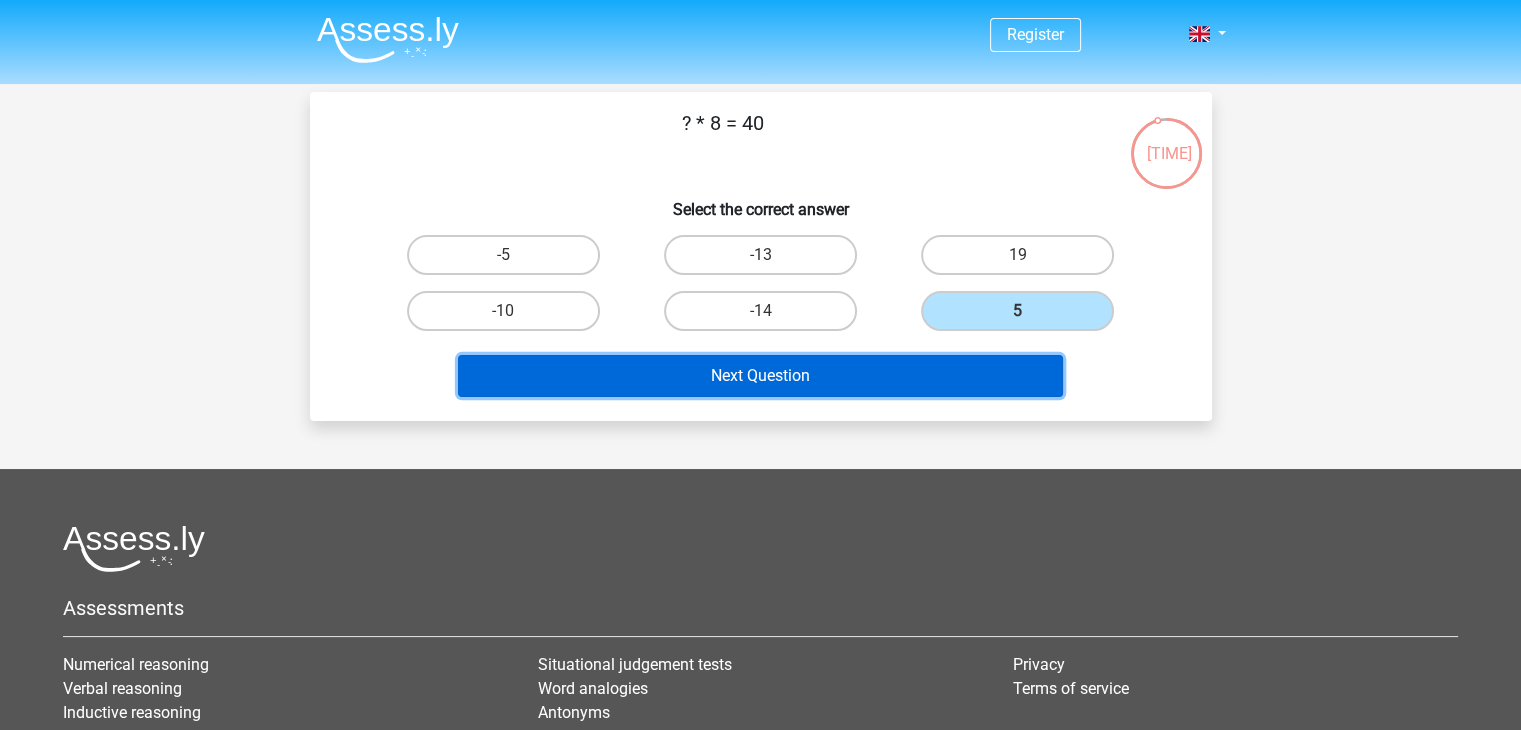 click on "Next Question" at bounding box center [760, 376] 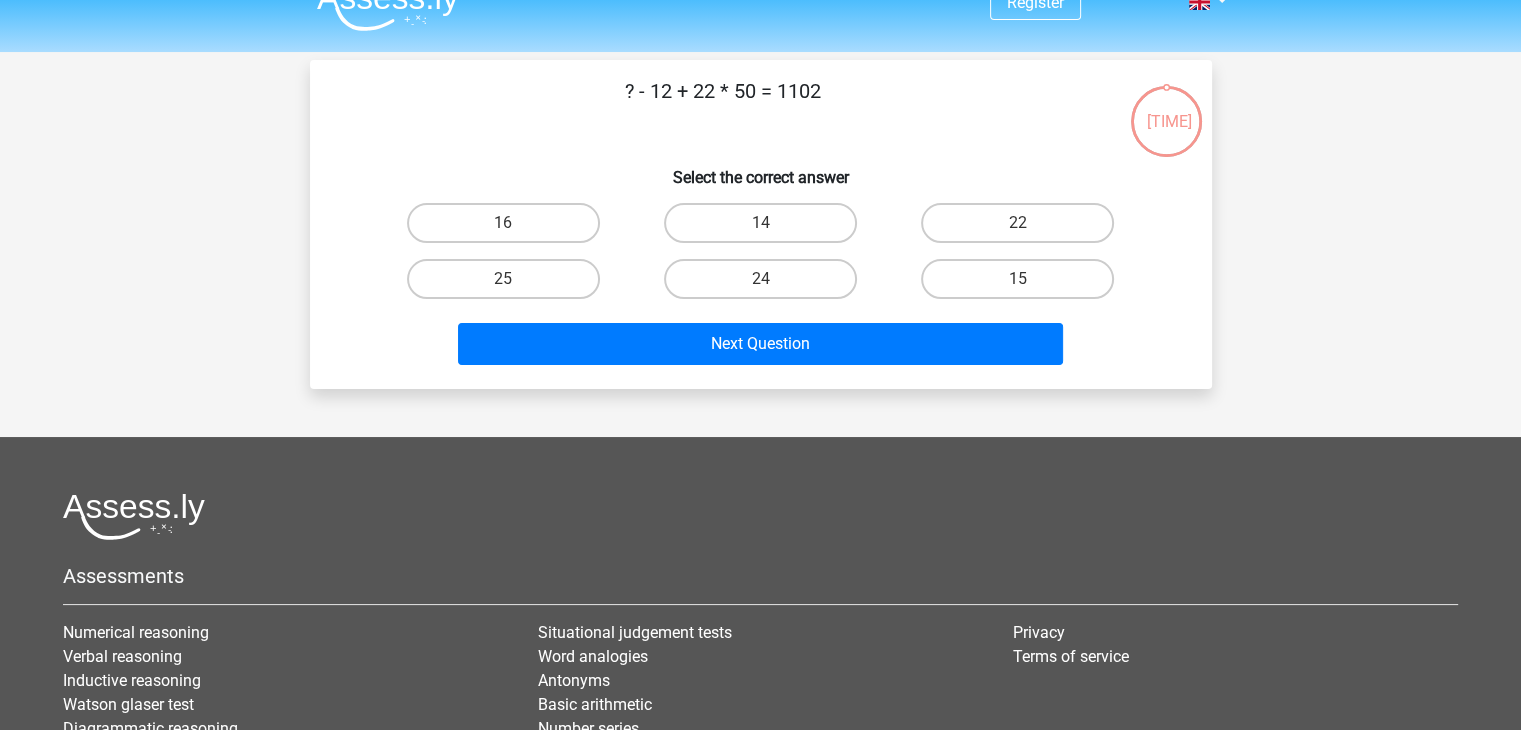 scroll, scrollTop: 0, scrollLeft: 0, axis: both 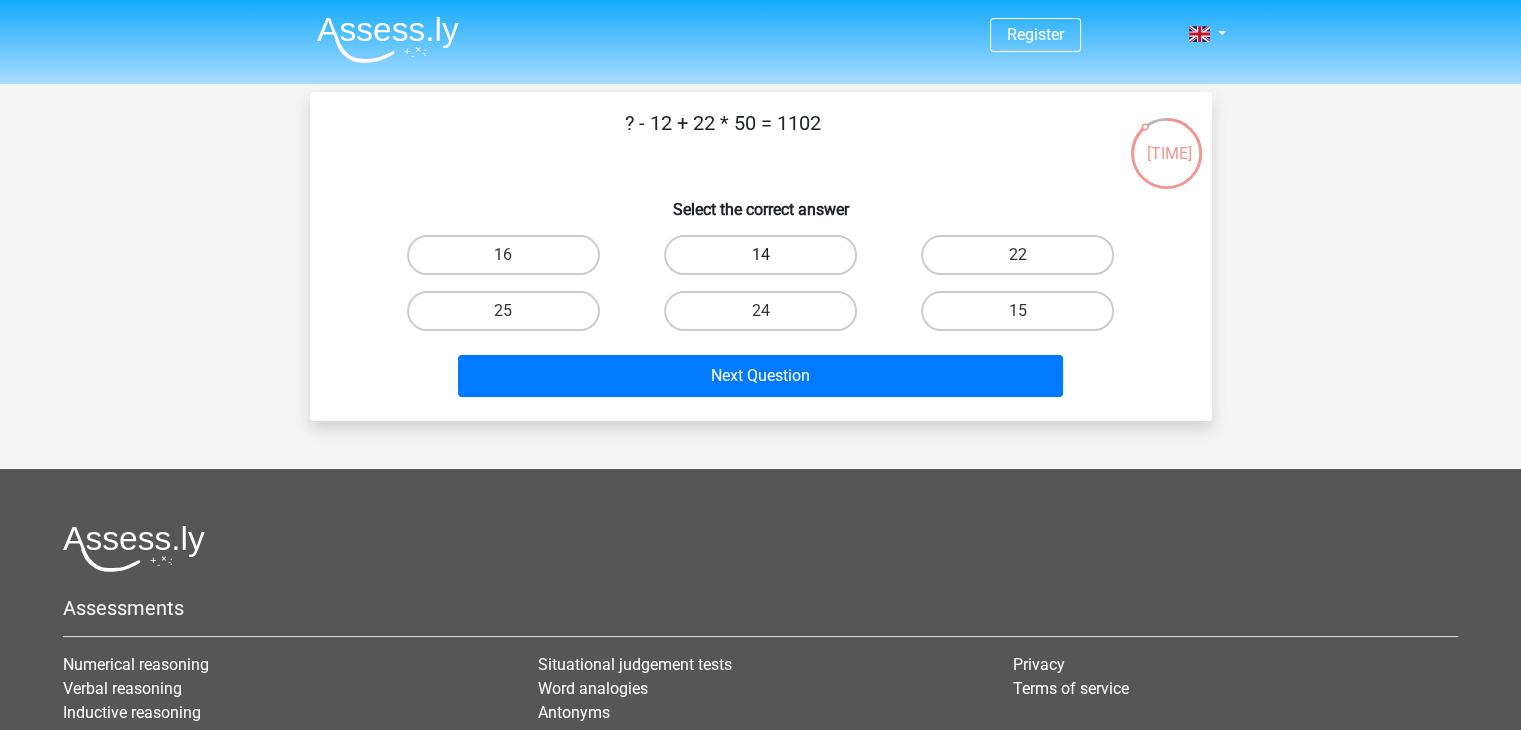 click on "14" at bounding box center [760, 255] 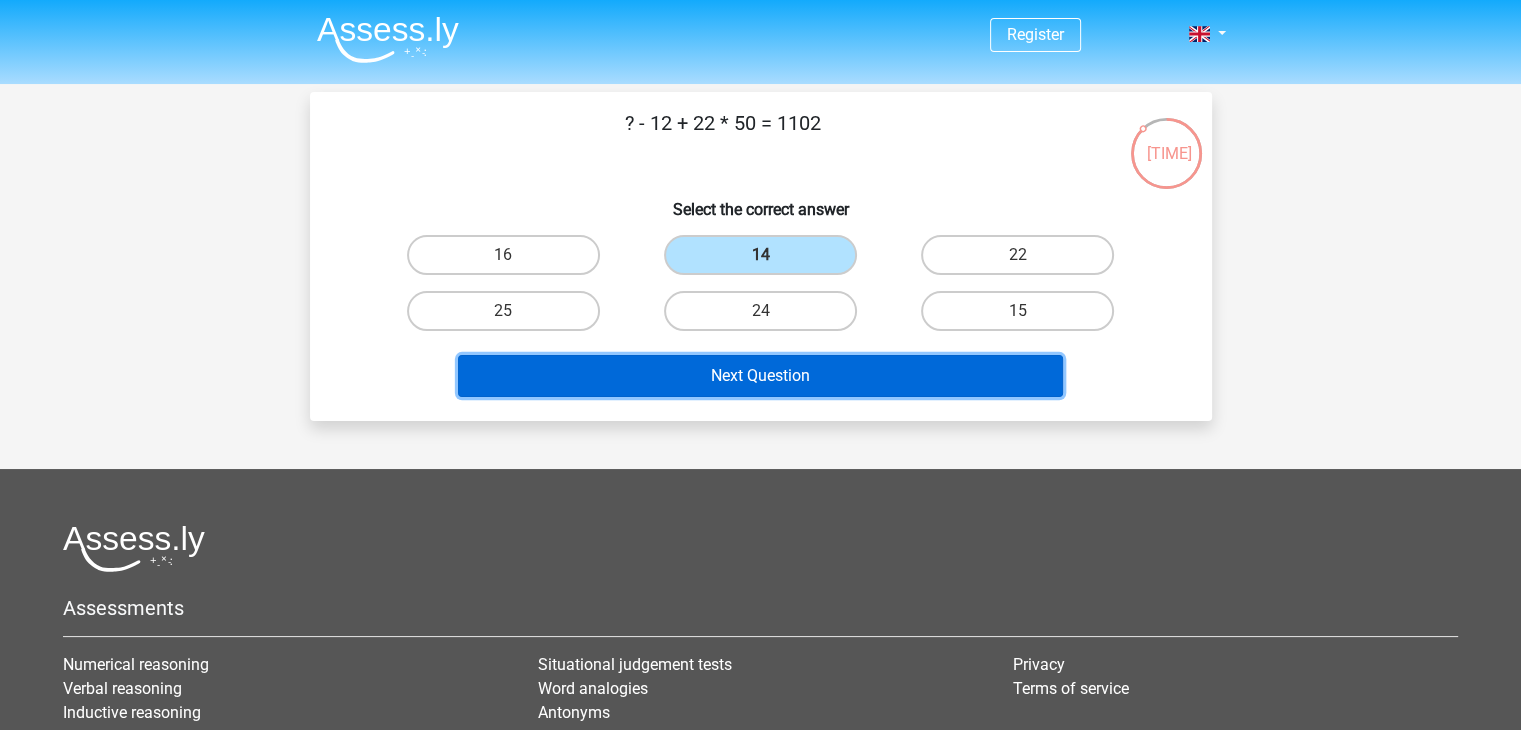 click on "Next Question" at bounding box center (760, 376) 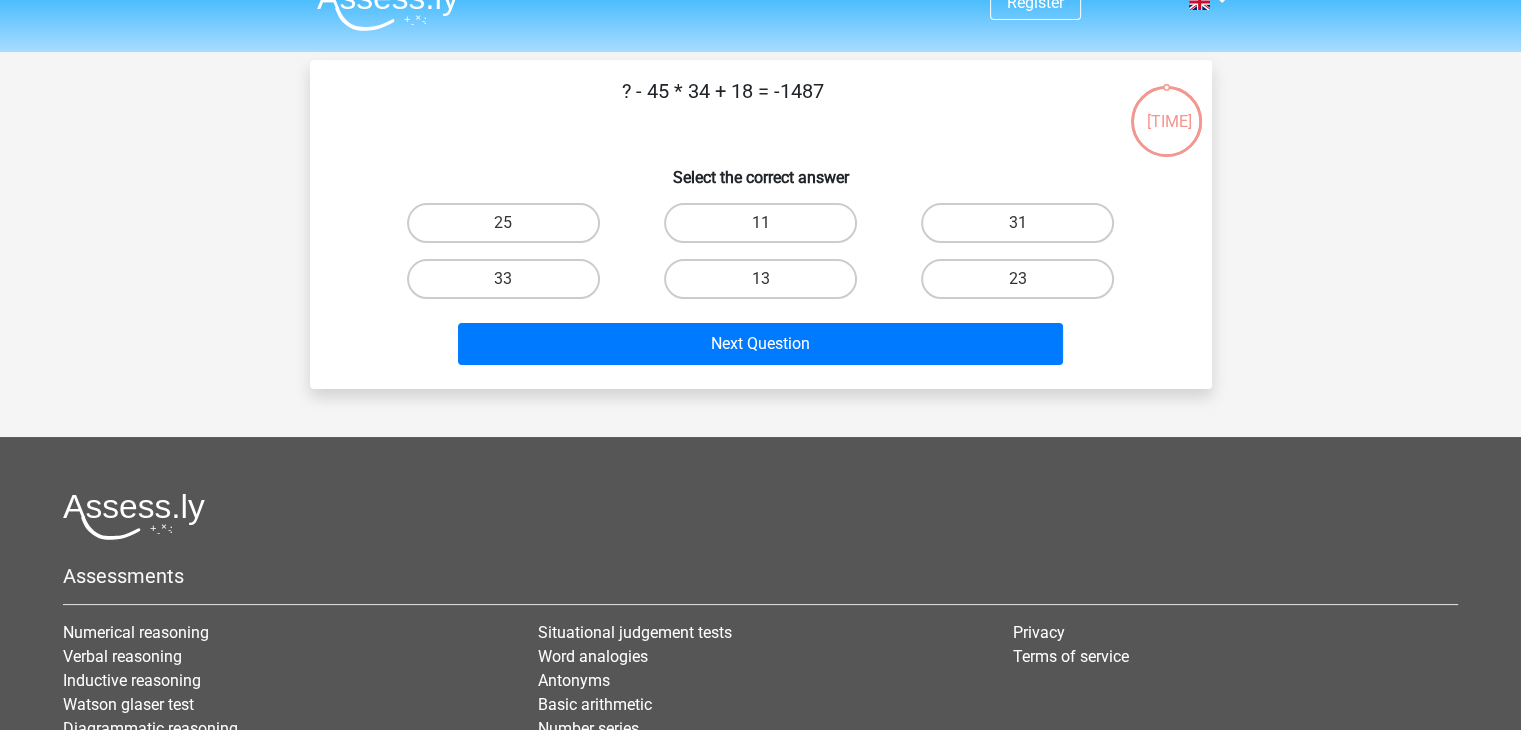 scroll, scrollTop: 0, scrollLeft: 0, axis: both 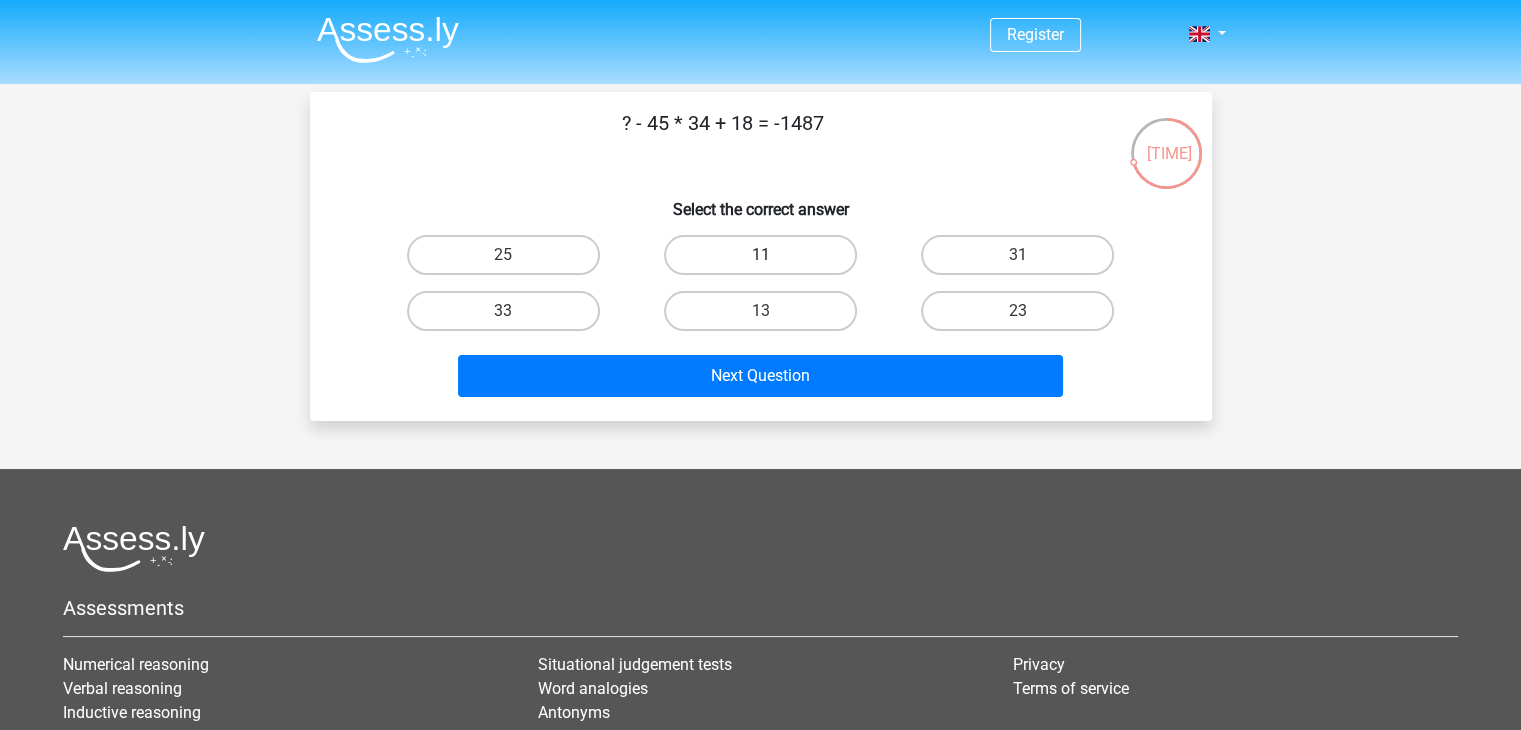 click on "11" at bounding box center [760, 255] 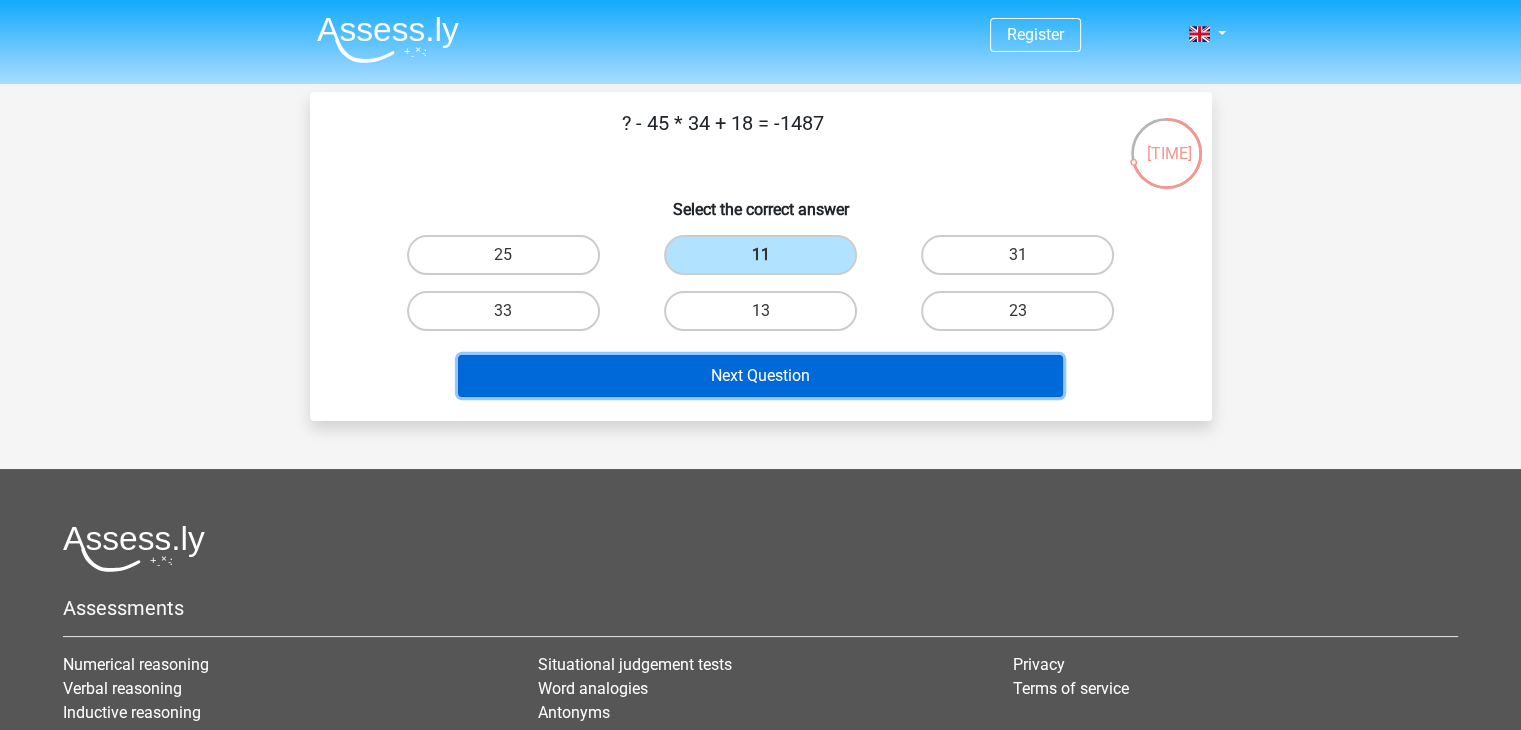 click on "Next Question" at bounding box center [760, 376] 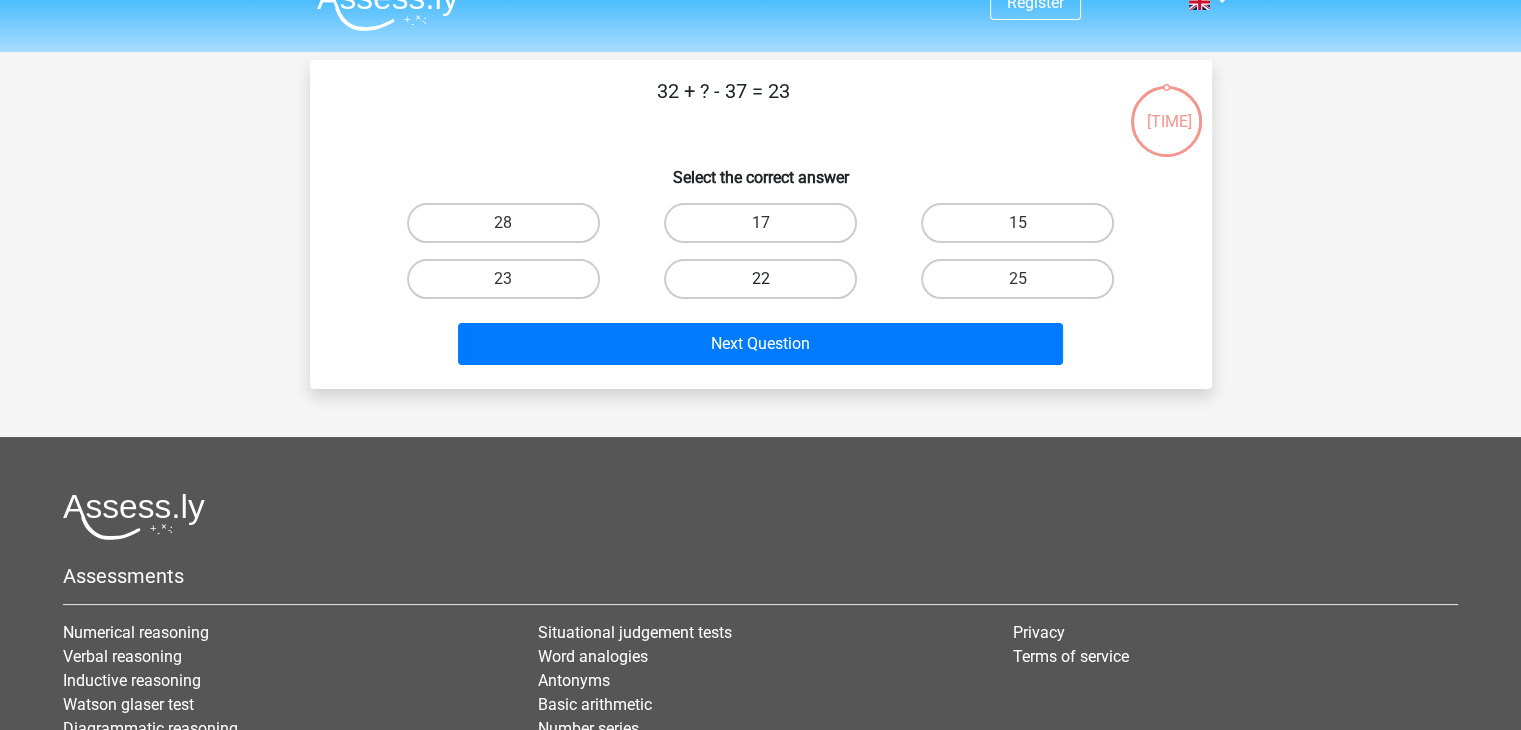 scroll, scrollTop: 0, scrollLeft: 0, axis: both 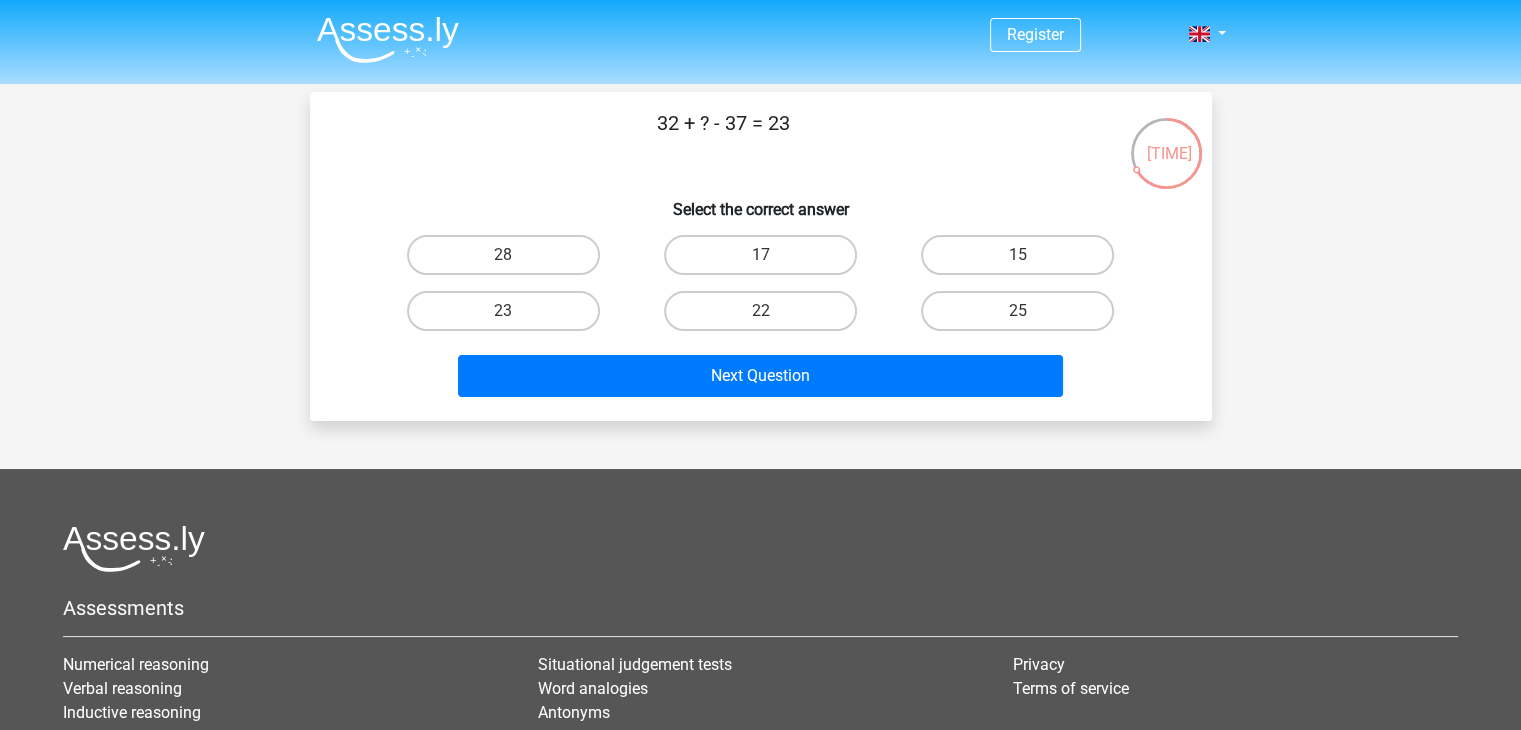 drag, startPoint x: 535, startPoint y: 269, endPoint x: 620, endPoint y: 319, distance: 98.61542 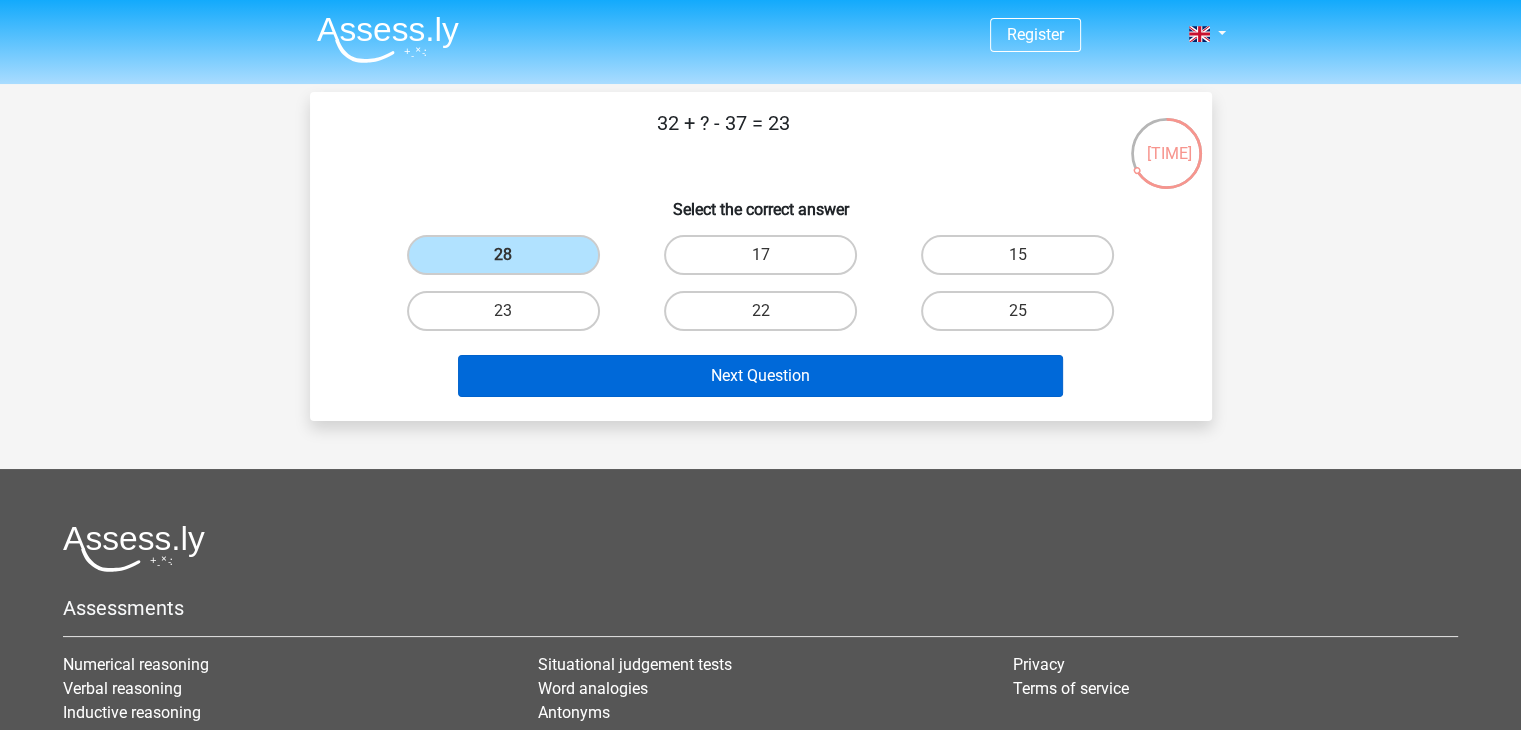 click on "Next Question" at bounding box center (761, 372) 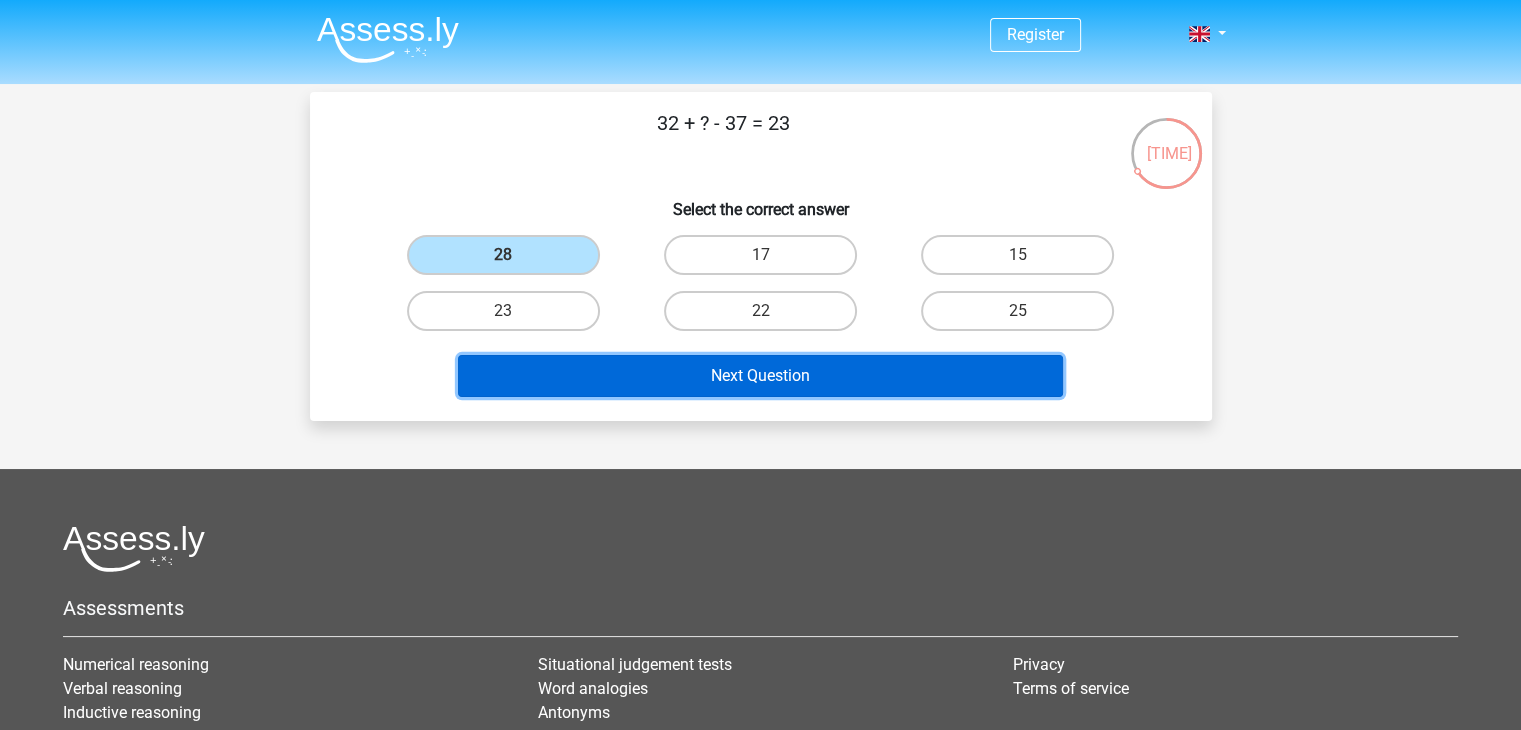 click on "Next Question" at bounding box center (760, 376) 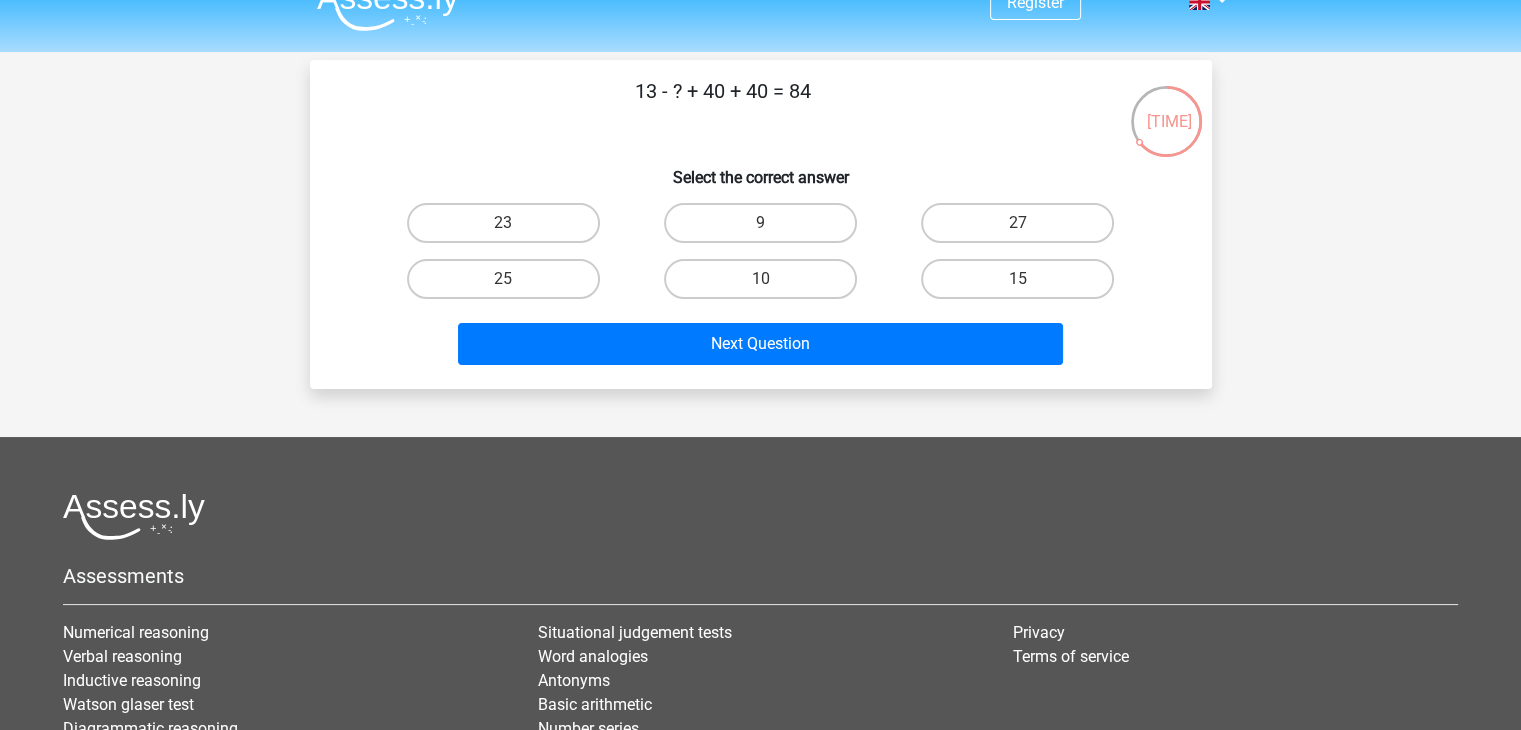 scroll, scrollTop: 0, scrollLeft: 0, axis: both 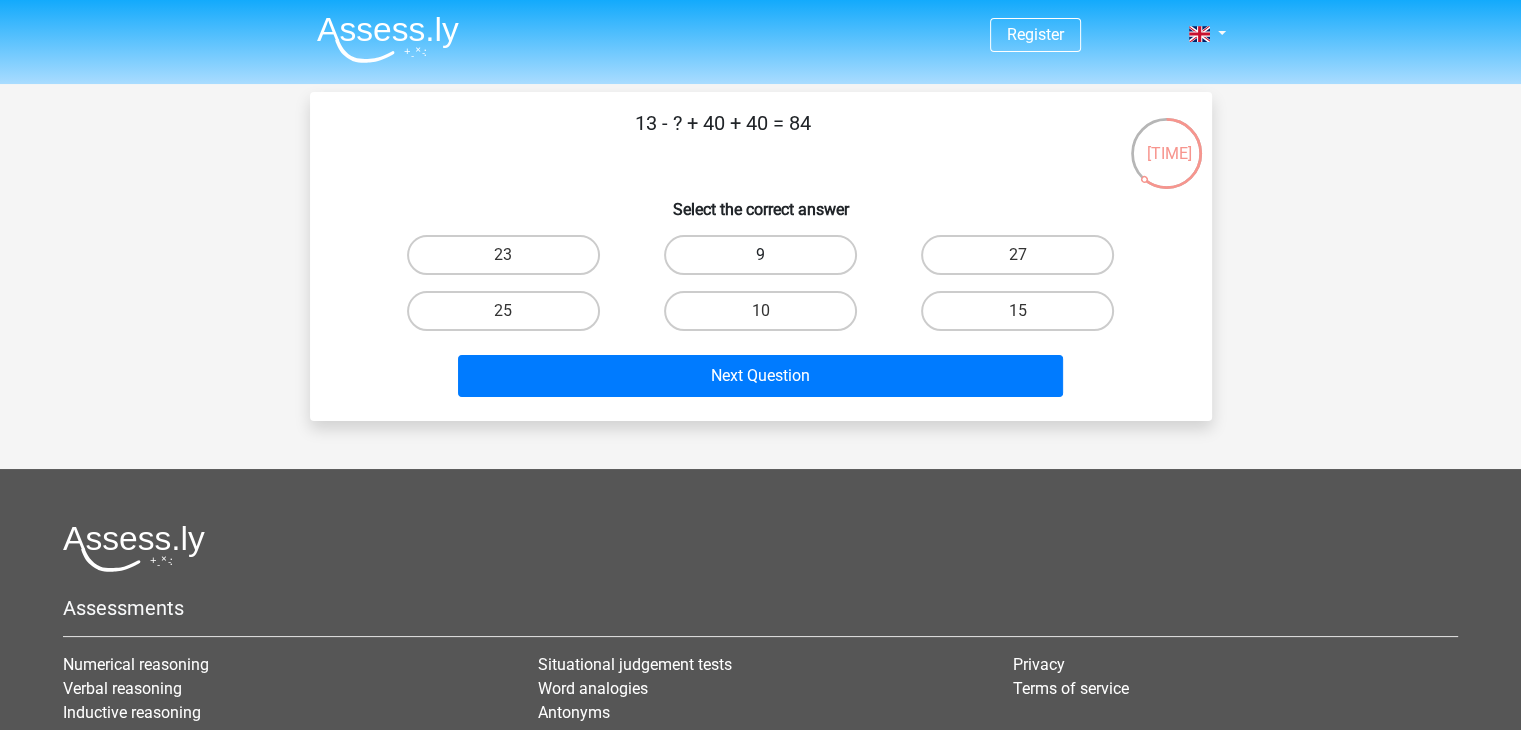 click on "9" at bounding box center [760, 255] 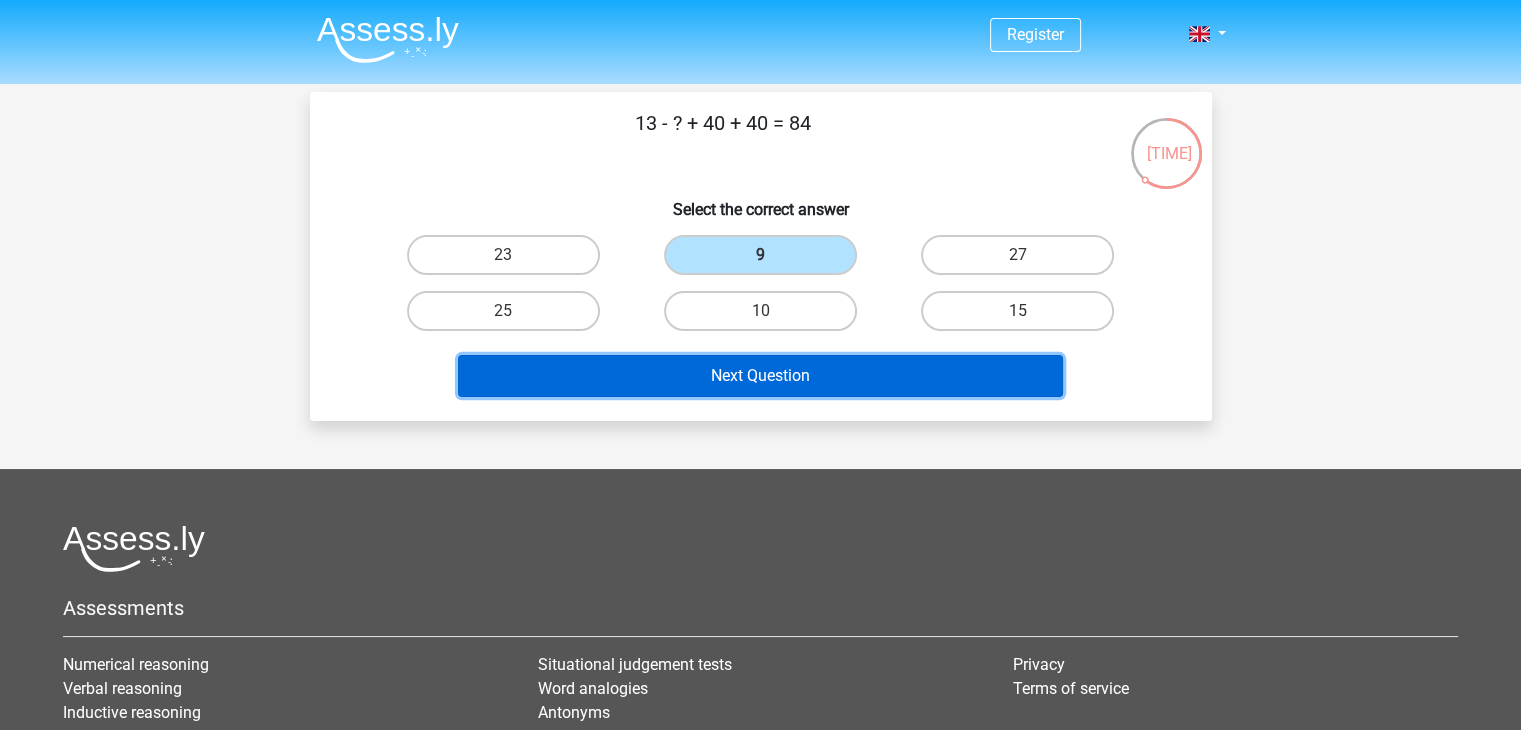 click on "Next Question" at bounding box center (760, 376) 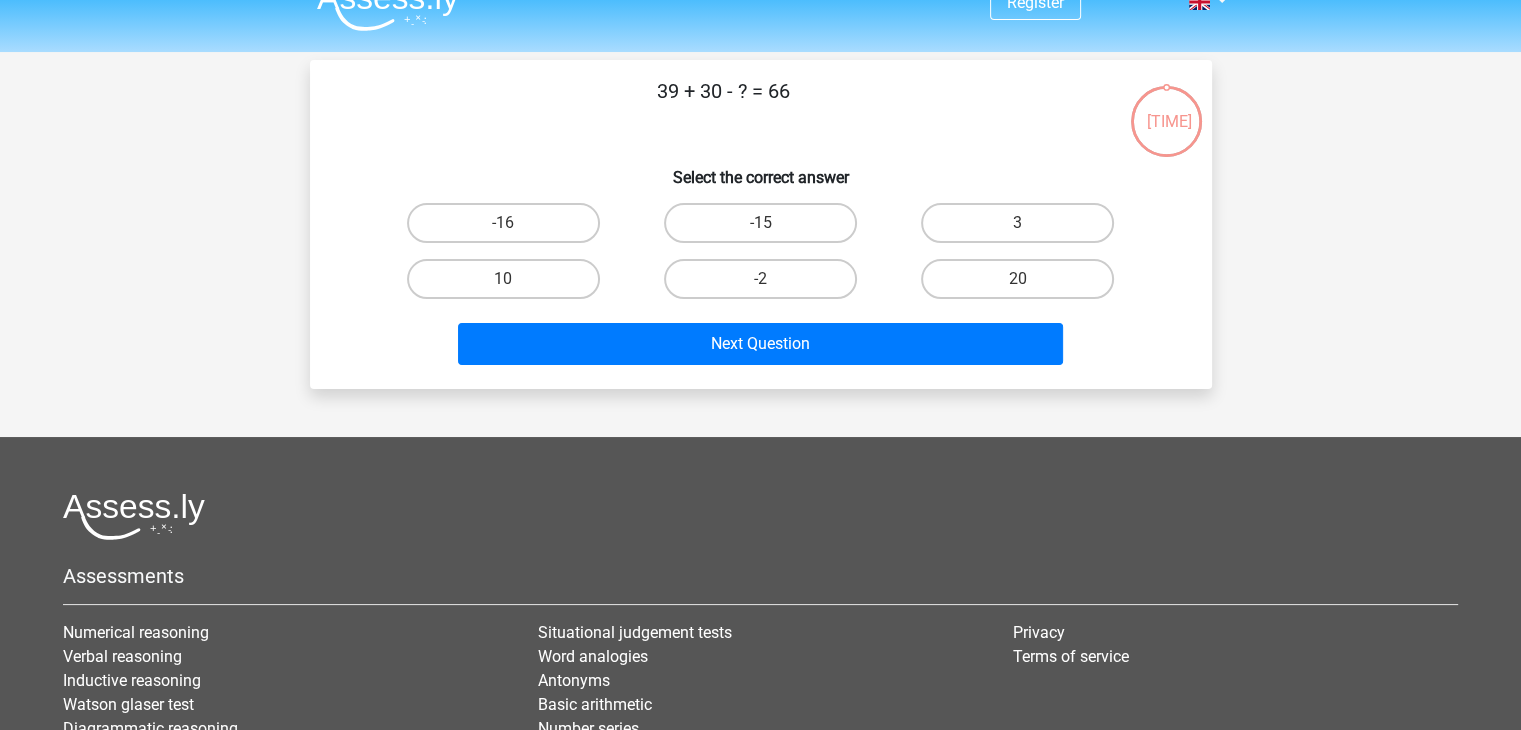 scroll, scrollTop: 0, scrollLeft: 0, axis: both 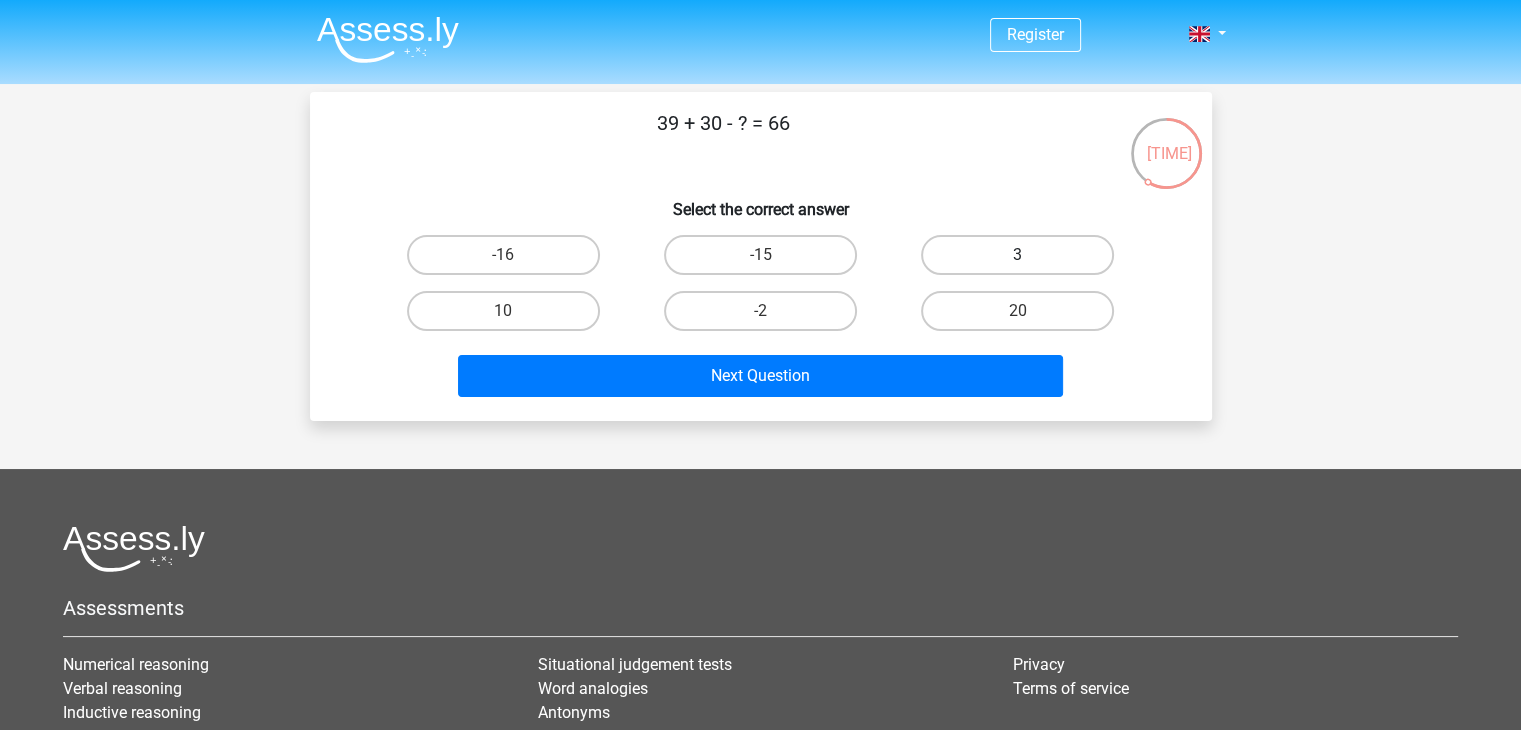 click on "3" at bounding box center [1017, 255] 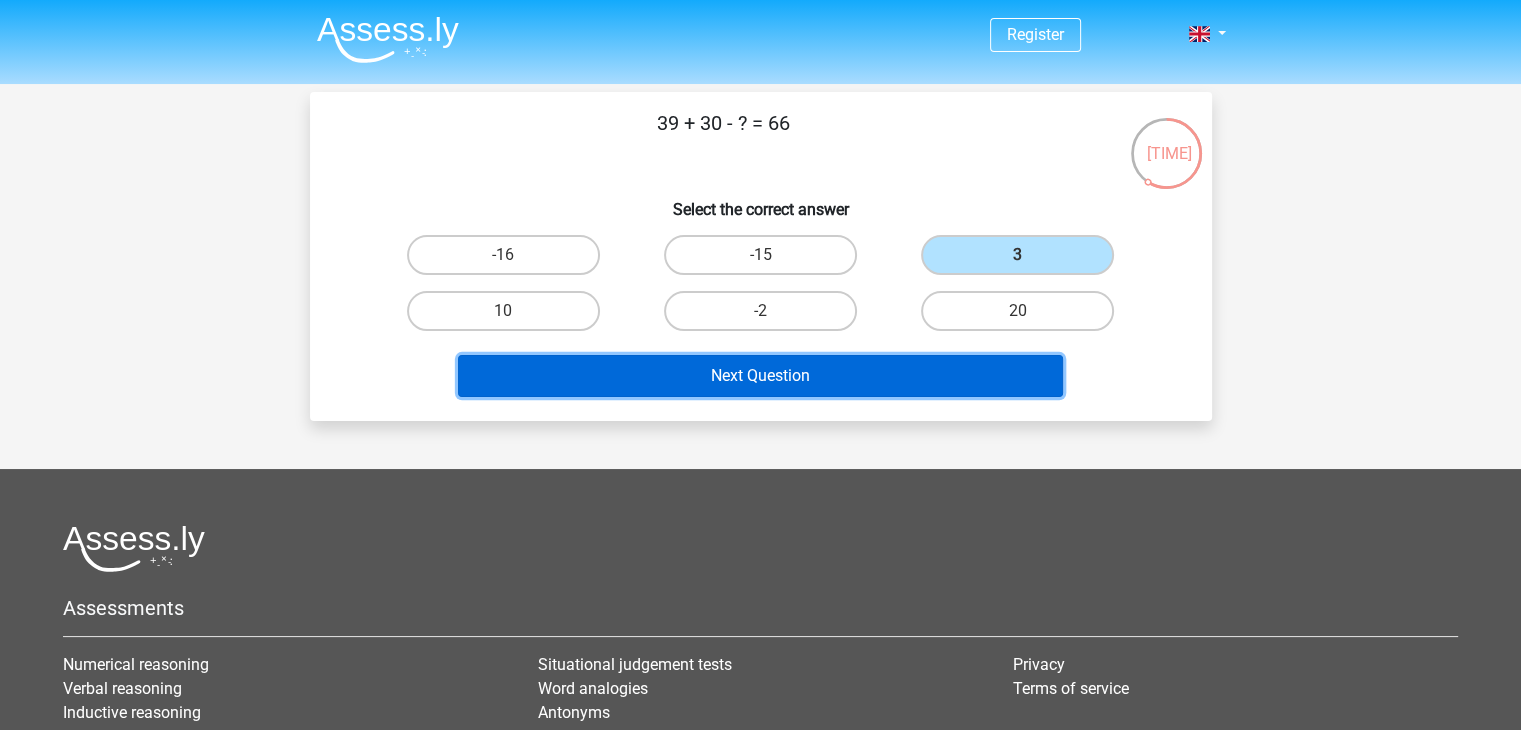 click on "Next Question" at bounding box center [760, 376] 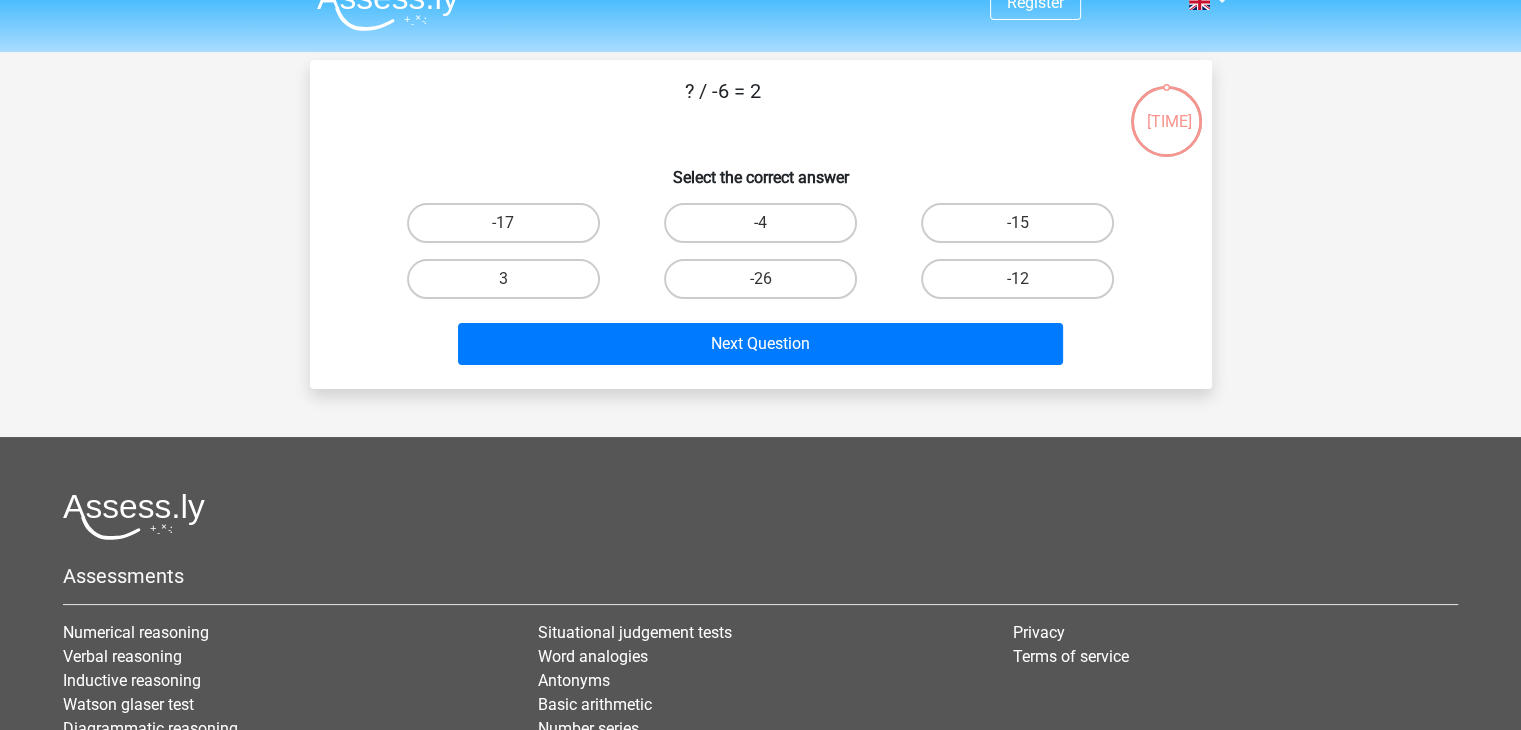 scroll, scrollTop: 0, scrollLeft: 0, axis: both 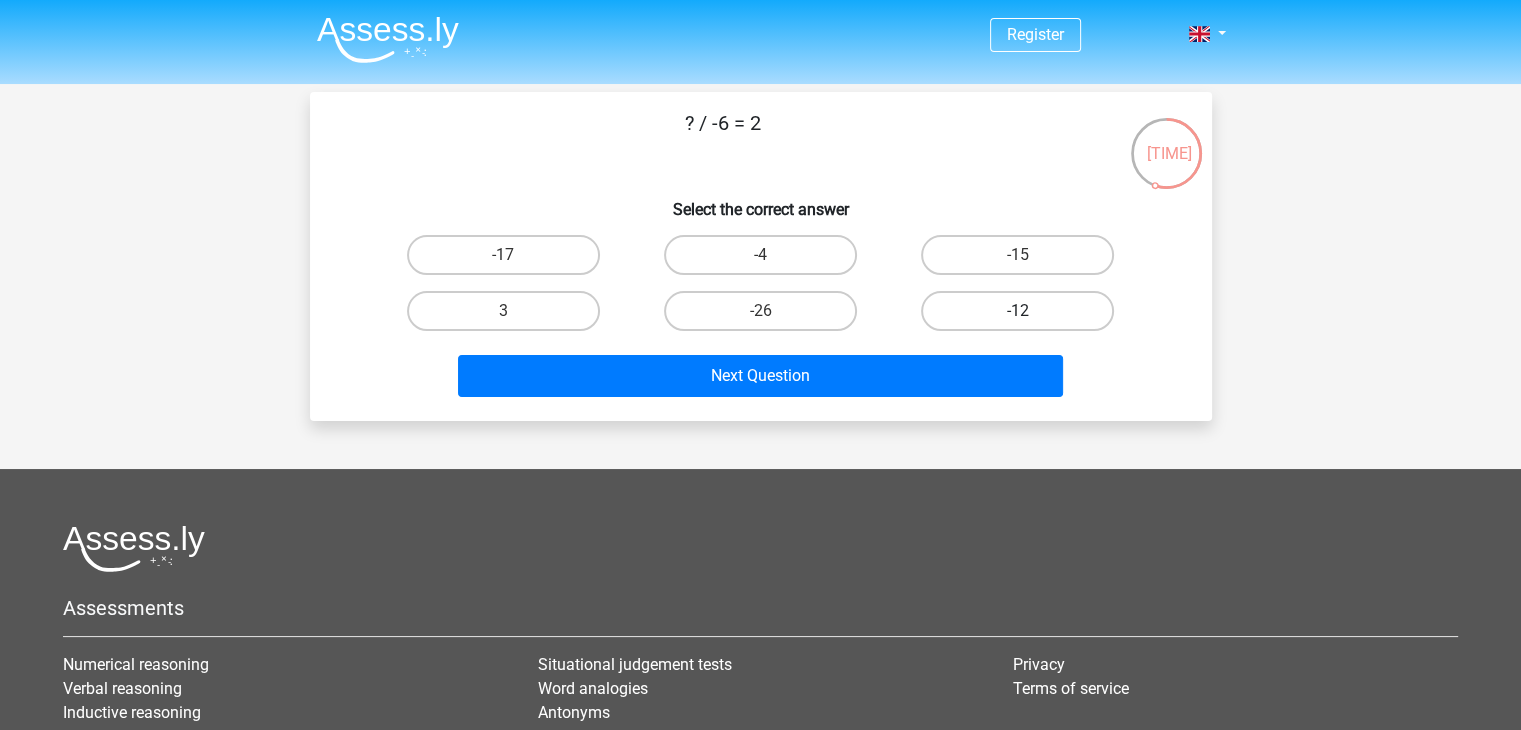click on "-12" at bounding box center [1017, 311] 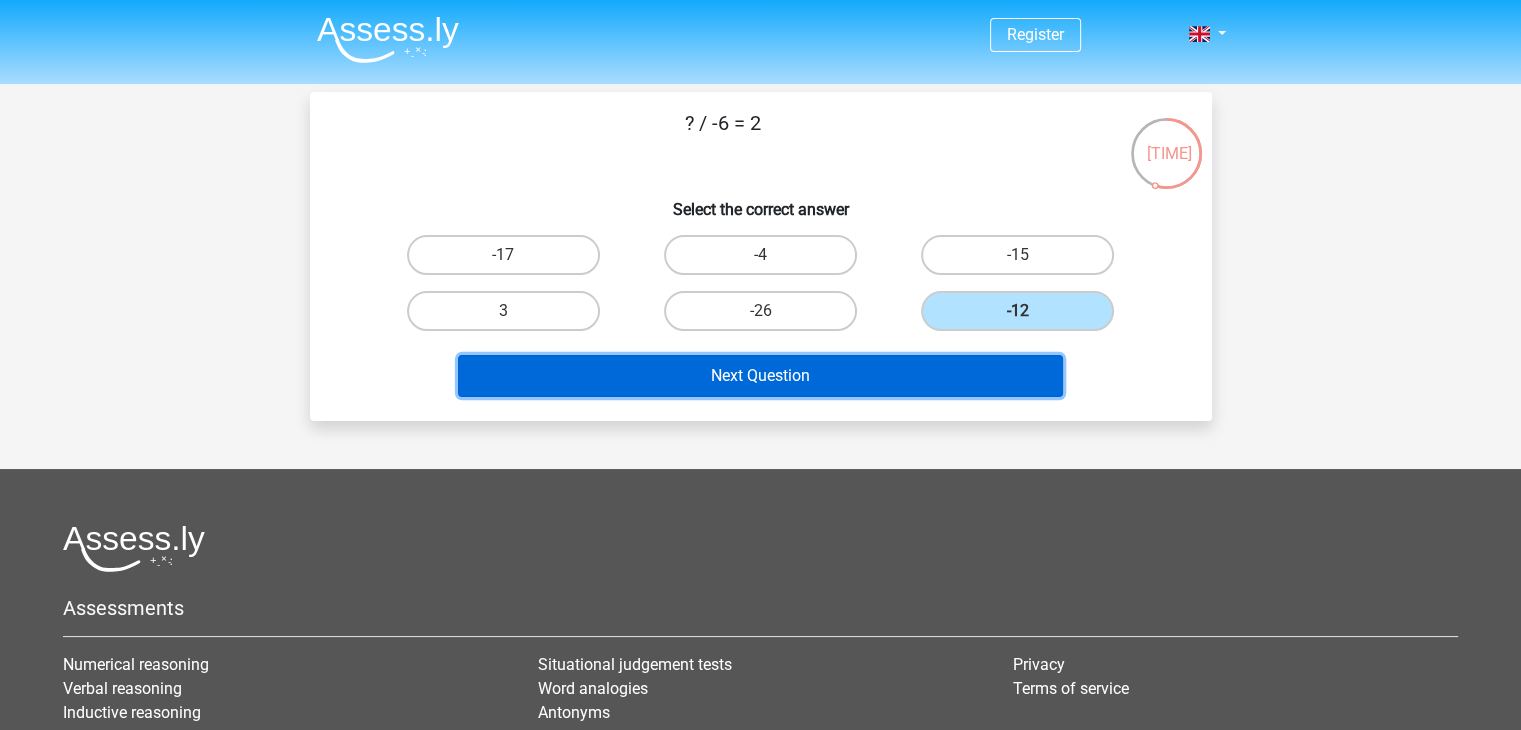 click on "Next Question" at bounding box center (760, 376) 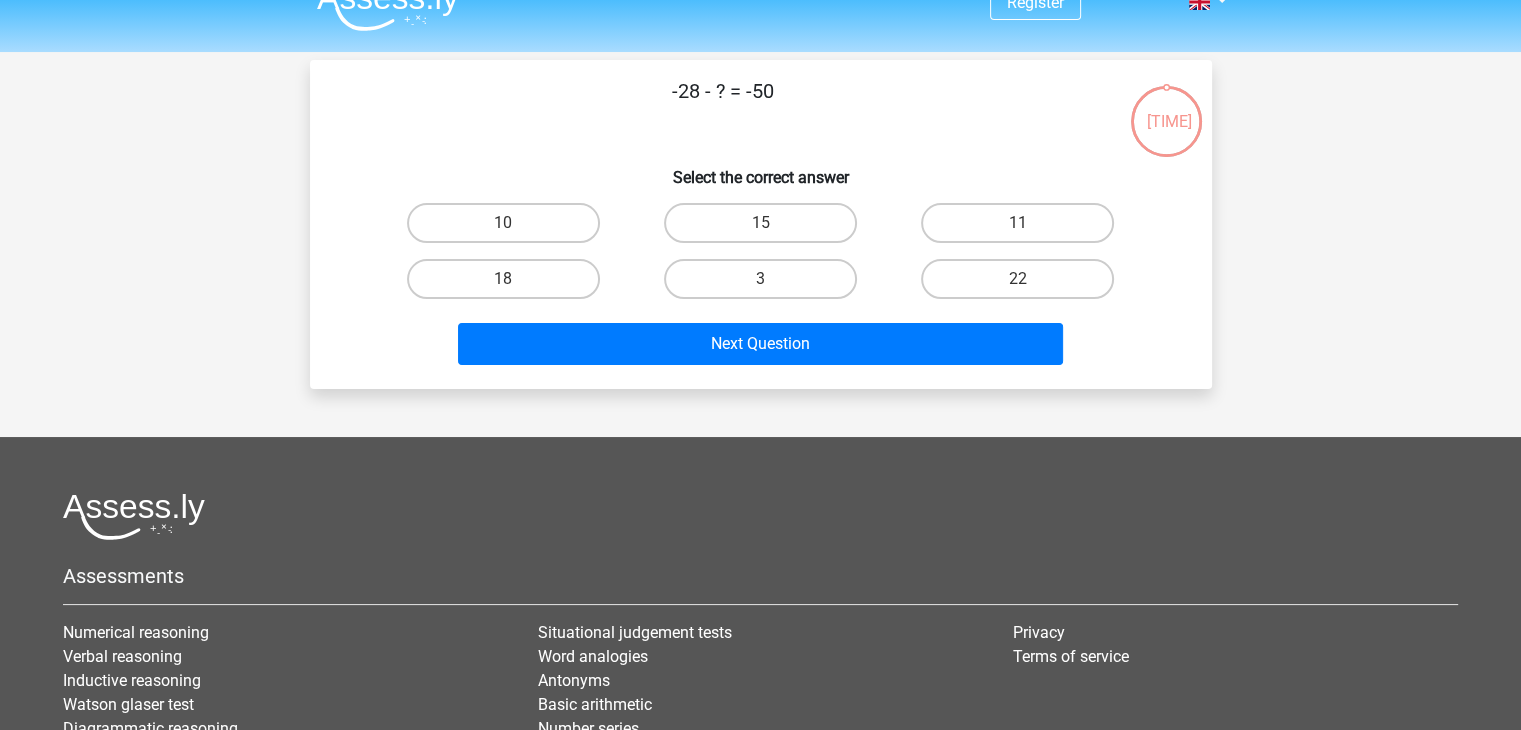 scroll, scrollTop: 0, scrollLeft: 0, axis: both 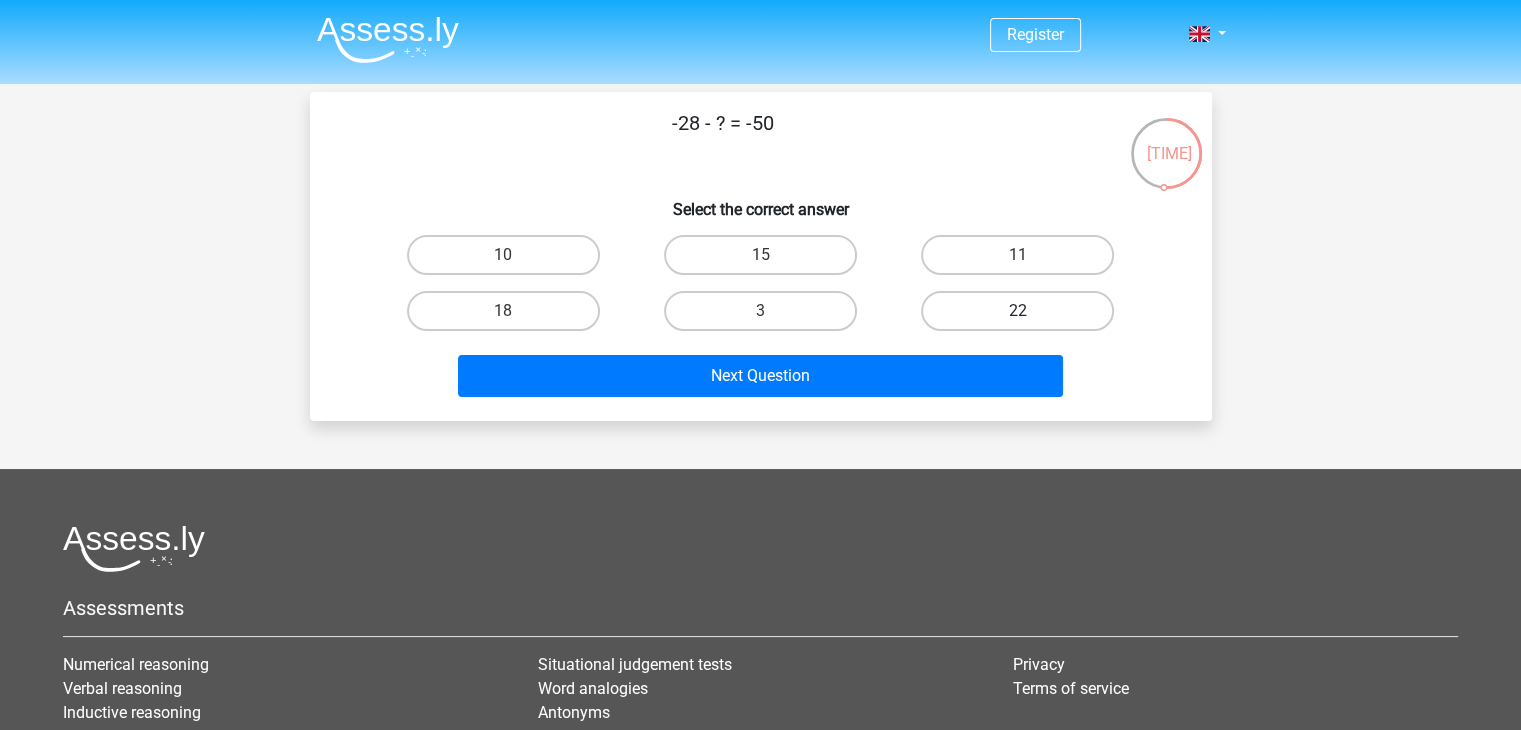 click on "22" at bounding box center (1017, 311) 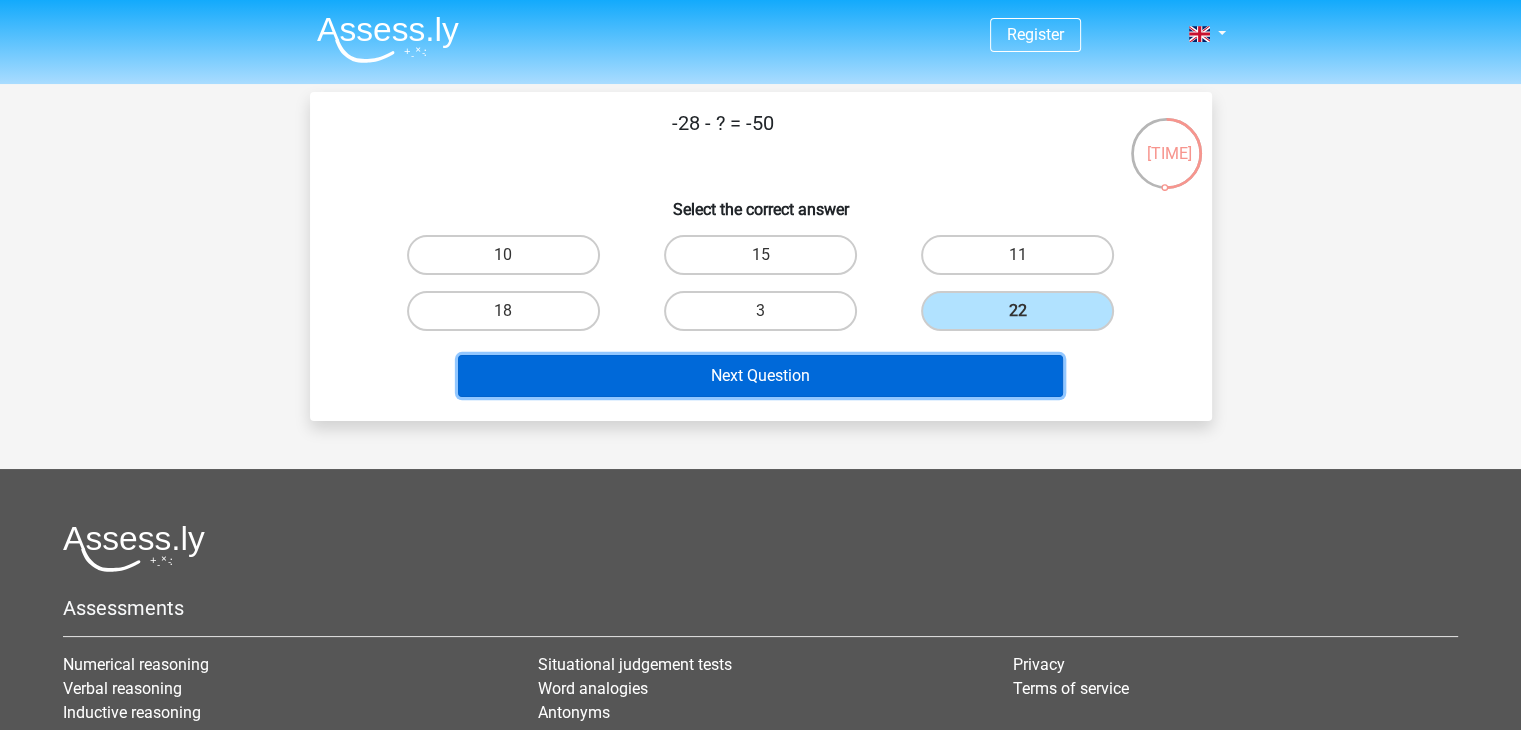 click on "Next Question" at bounding box center (760, 376) 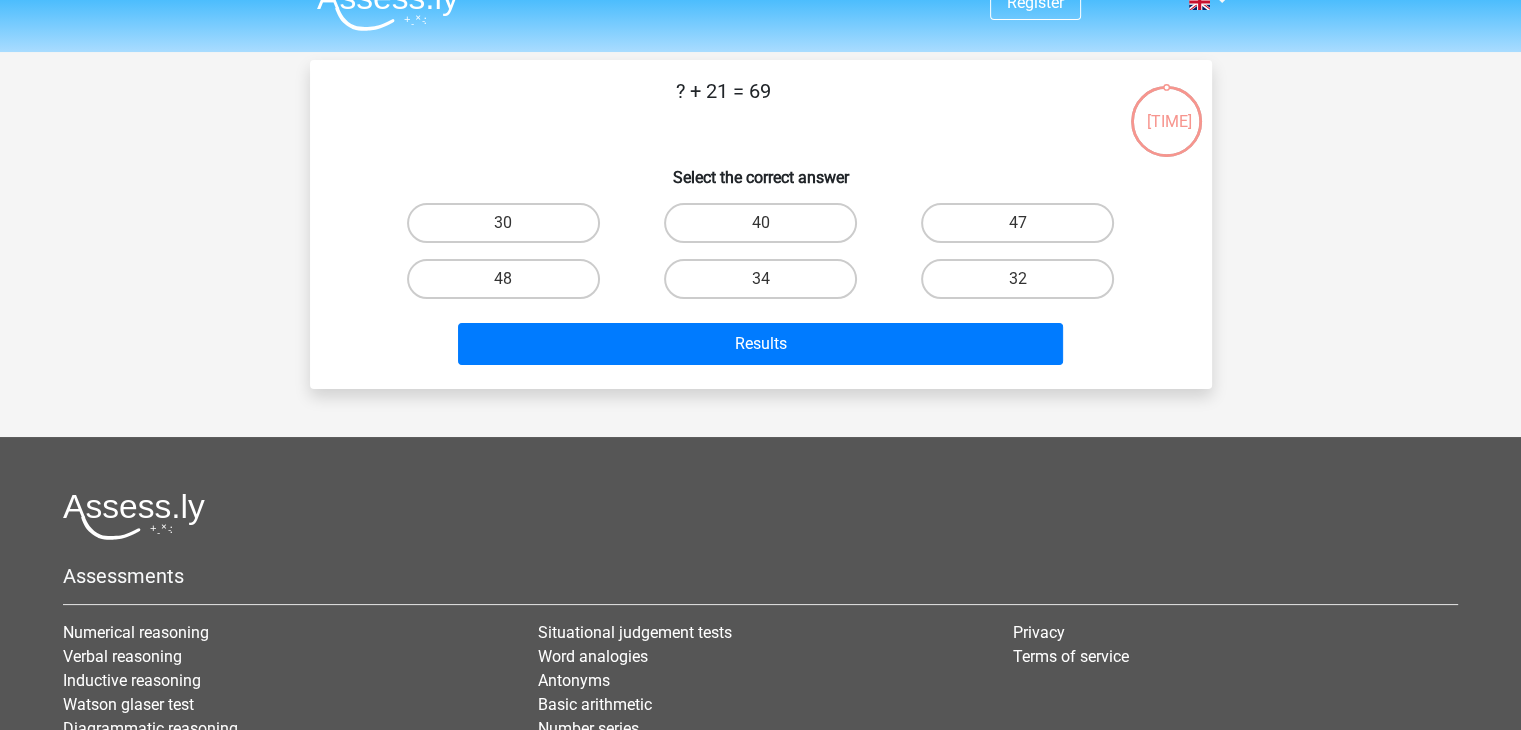scroll, scrollTop: 0, scrollLeft: 0, axis: both 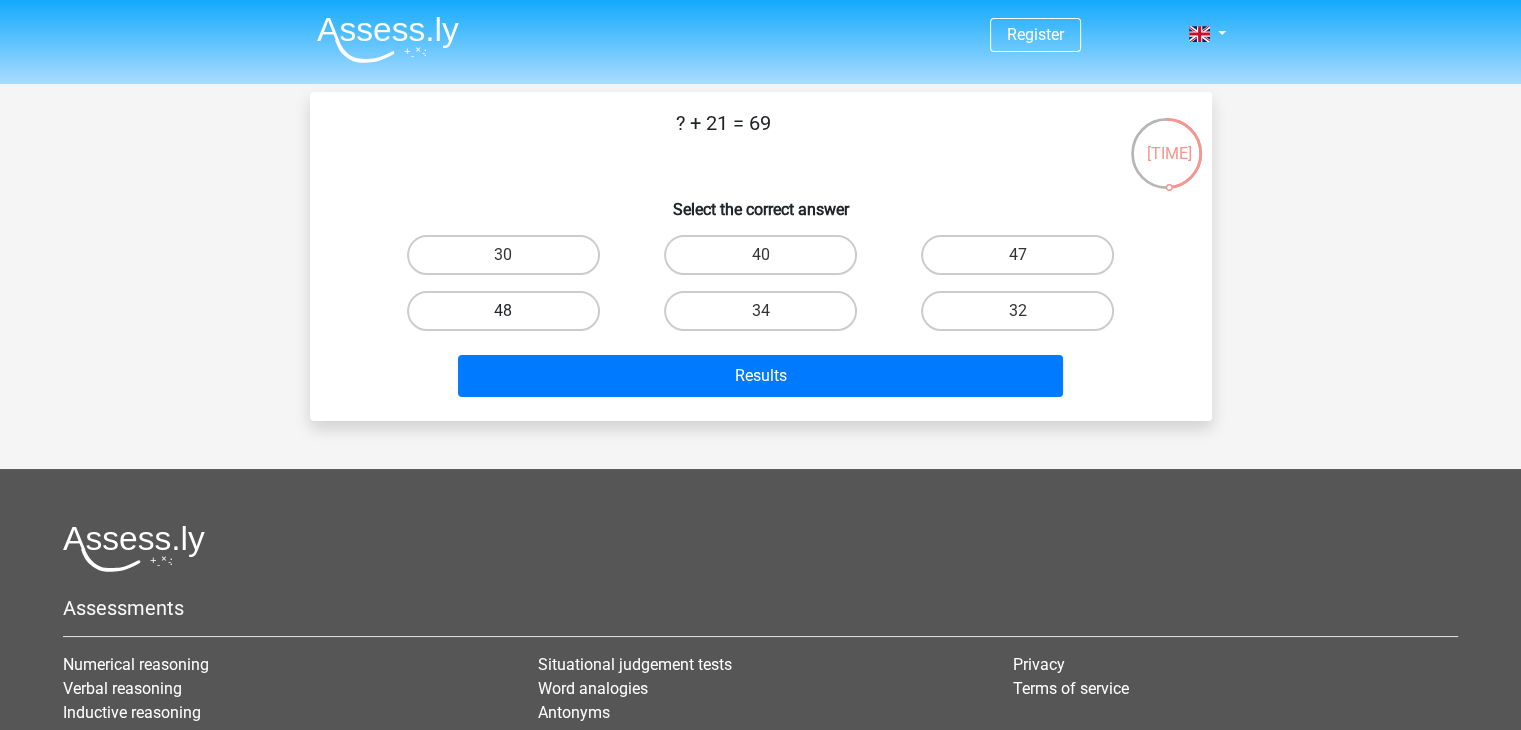 click on "48" at bounding box center (503, 311) 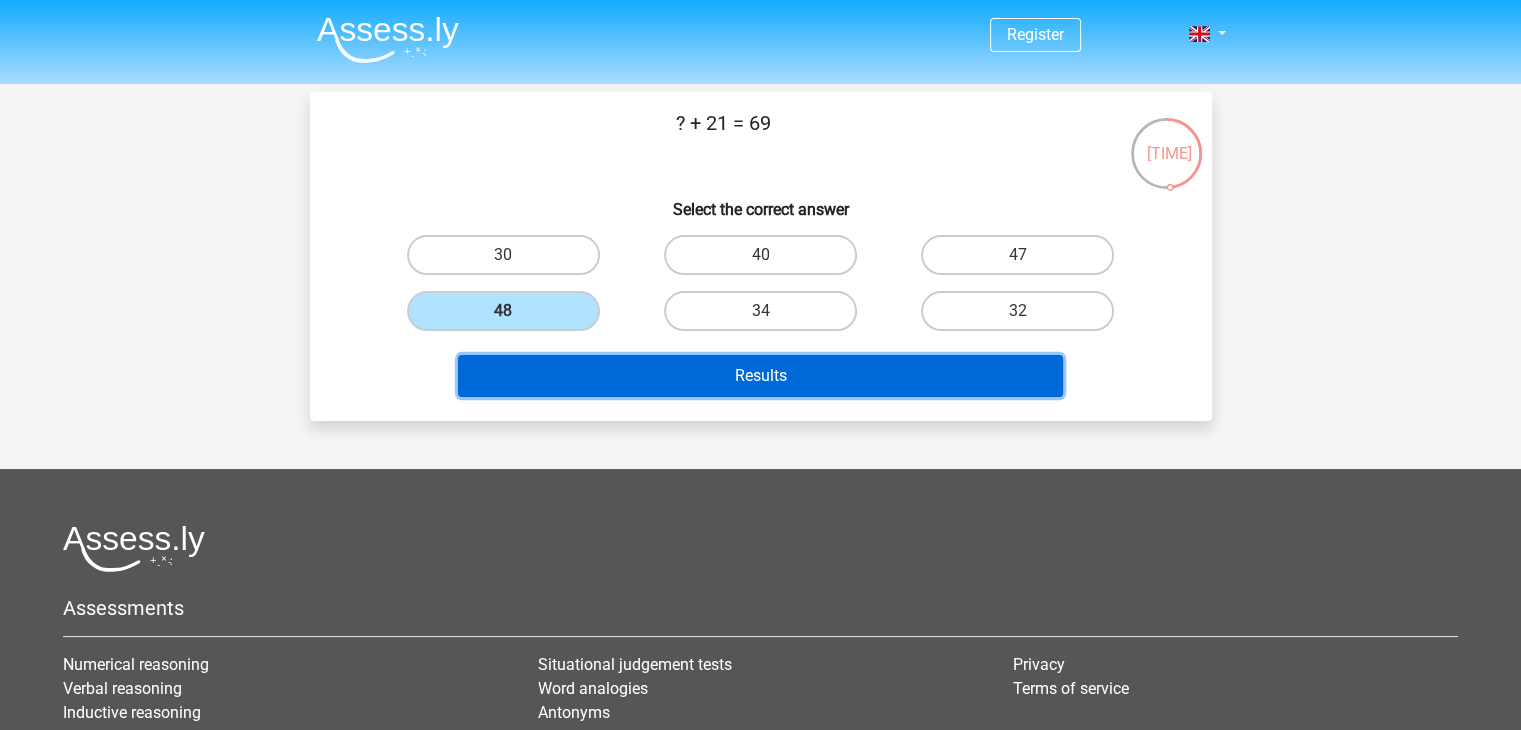 click on "Results" at bounding box center [760, 376] 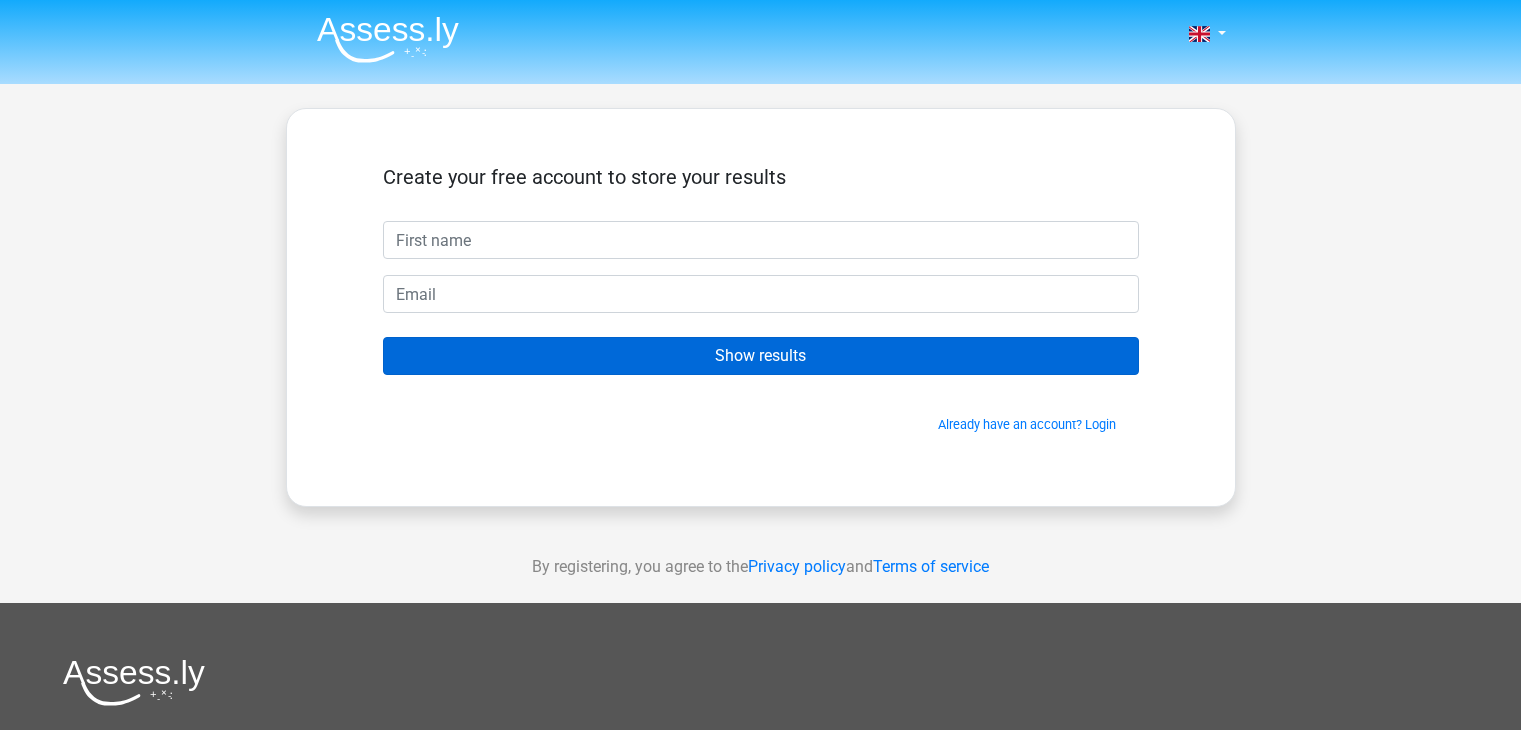 scroll, scrollTop: 0, scrollLeft: 0, axis: both 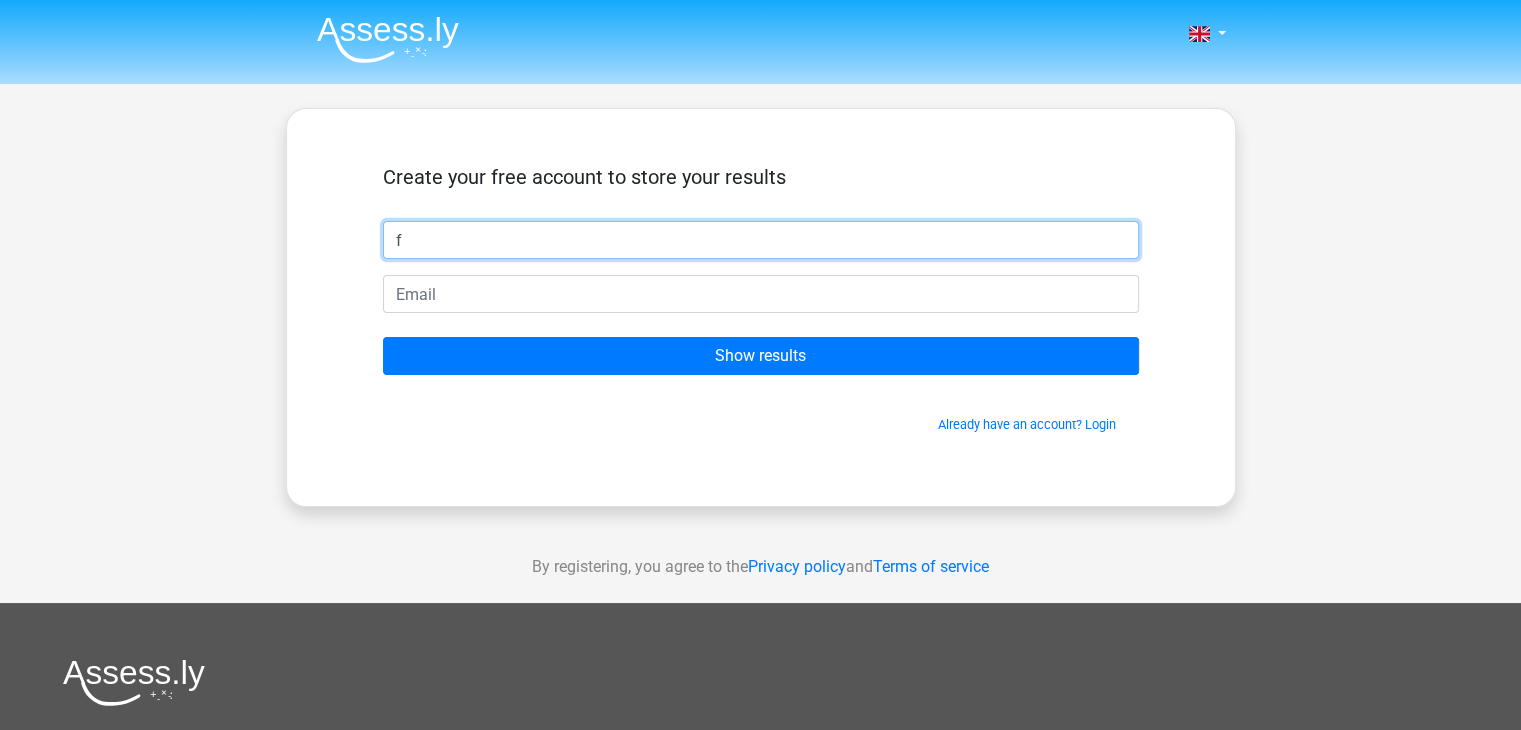 type on "f" 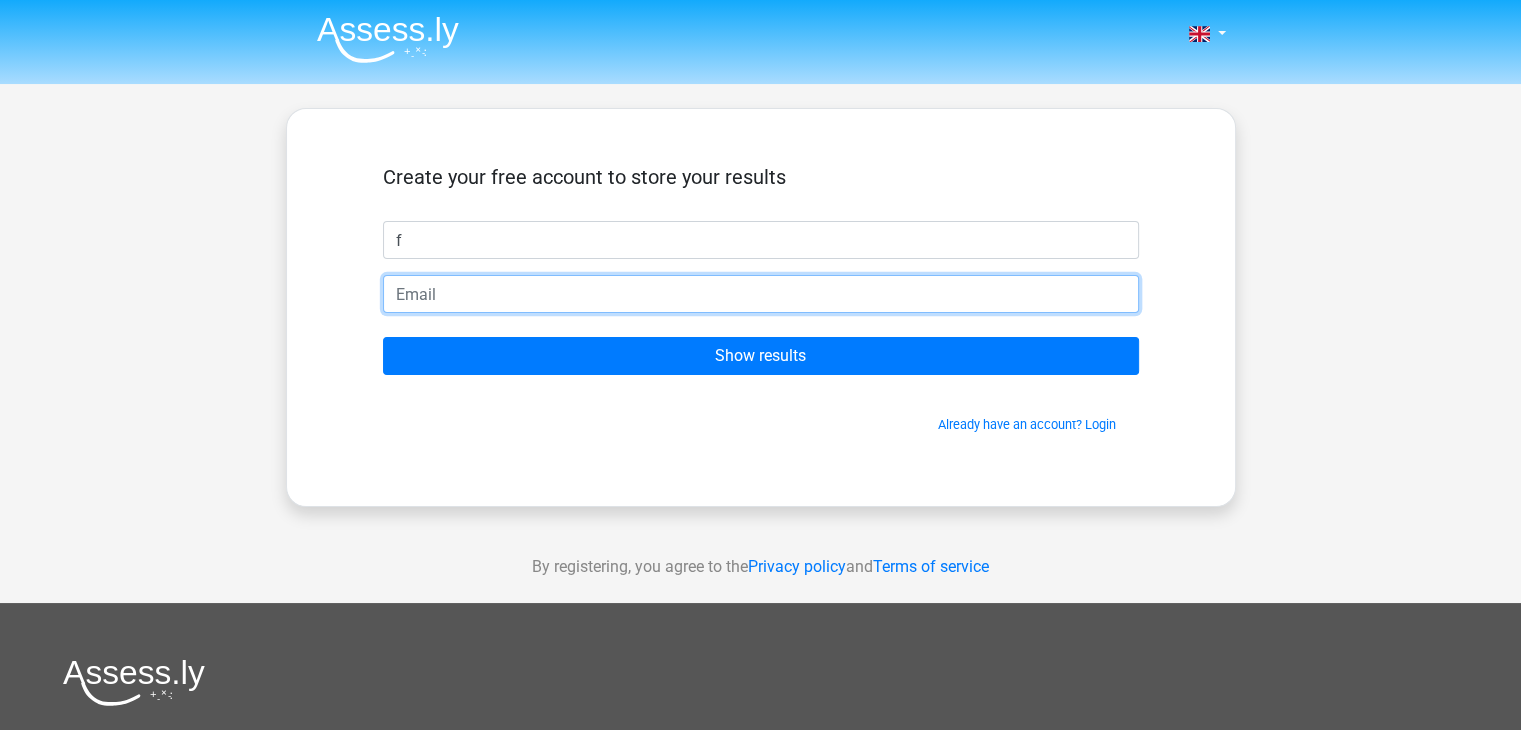 click at bounding box center (761, 294) 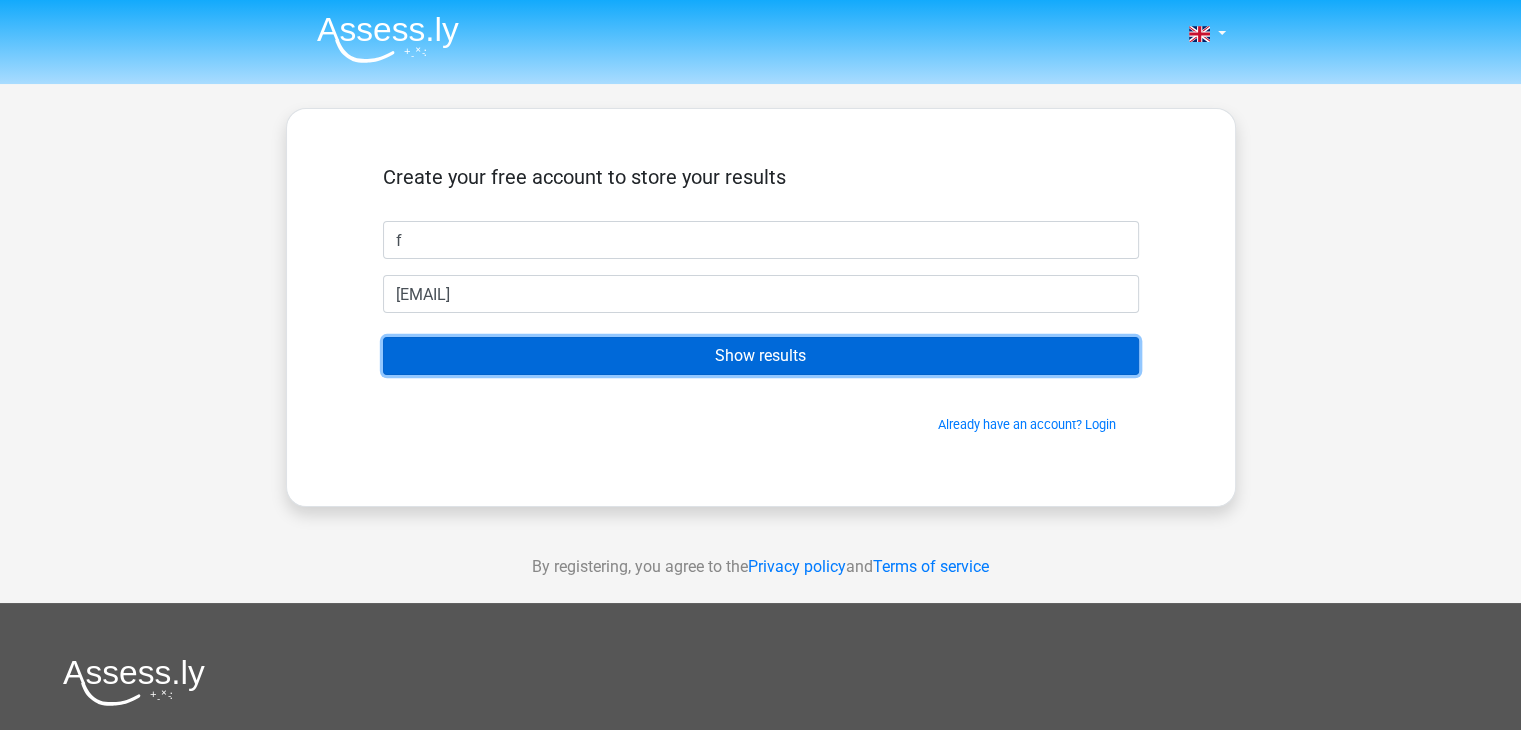 click on "Show results" at bounding box center [761, 356] 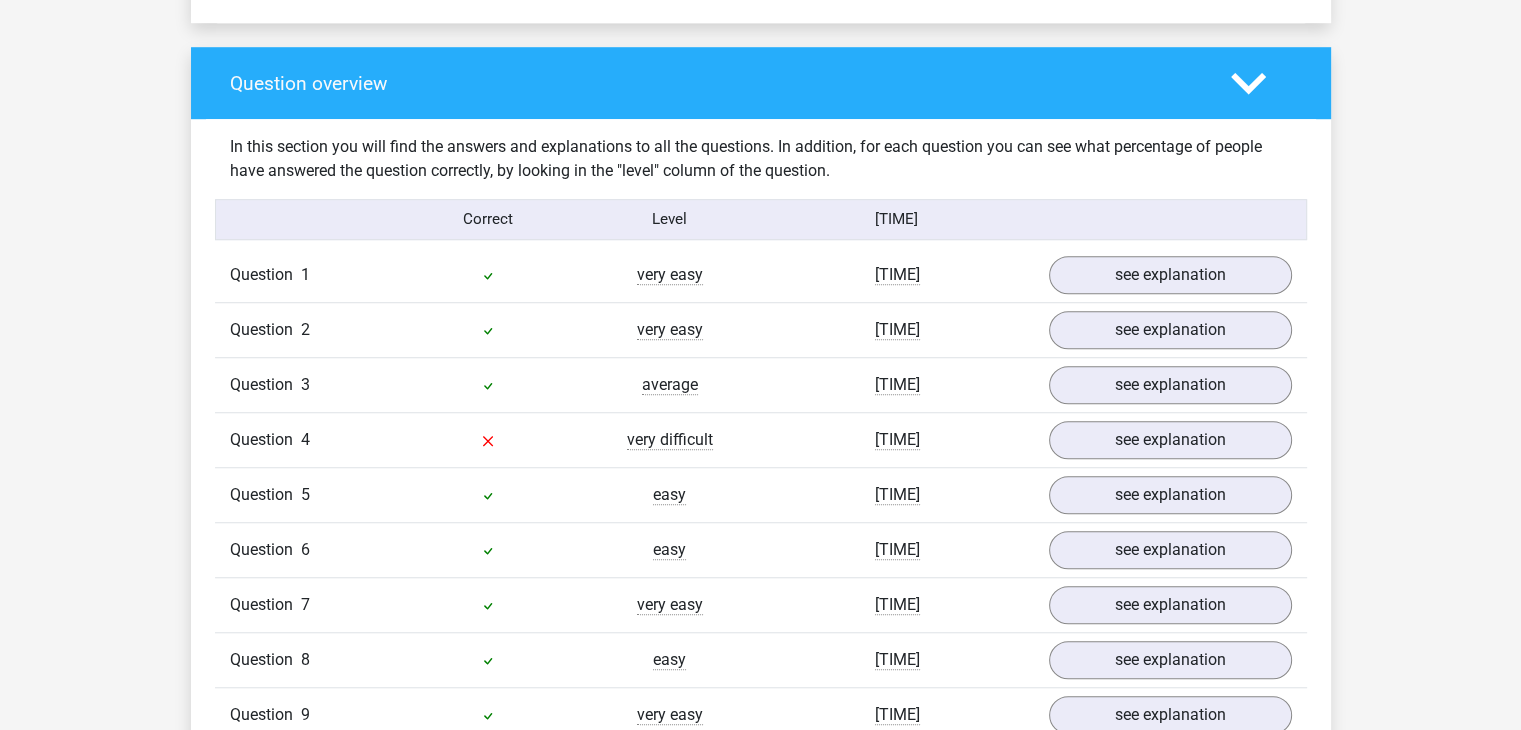 scroll, scrollTop: 1600, scrollLeft: 0, axis: vertical 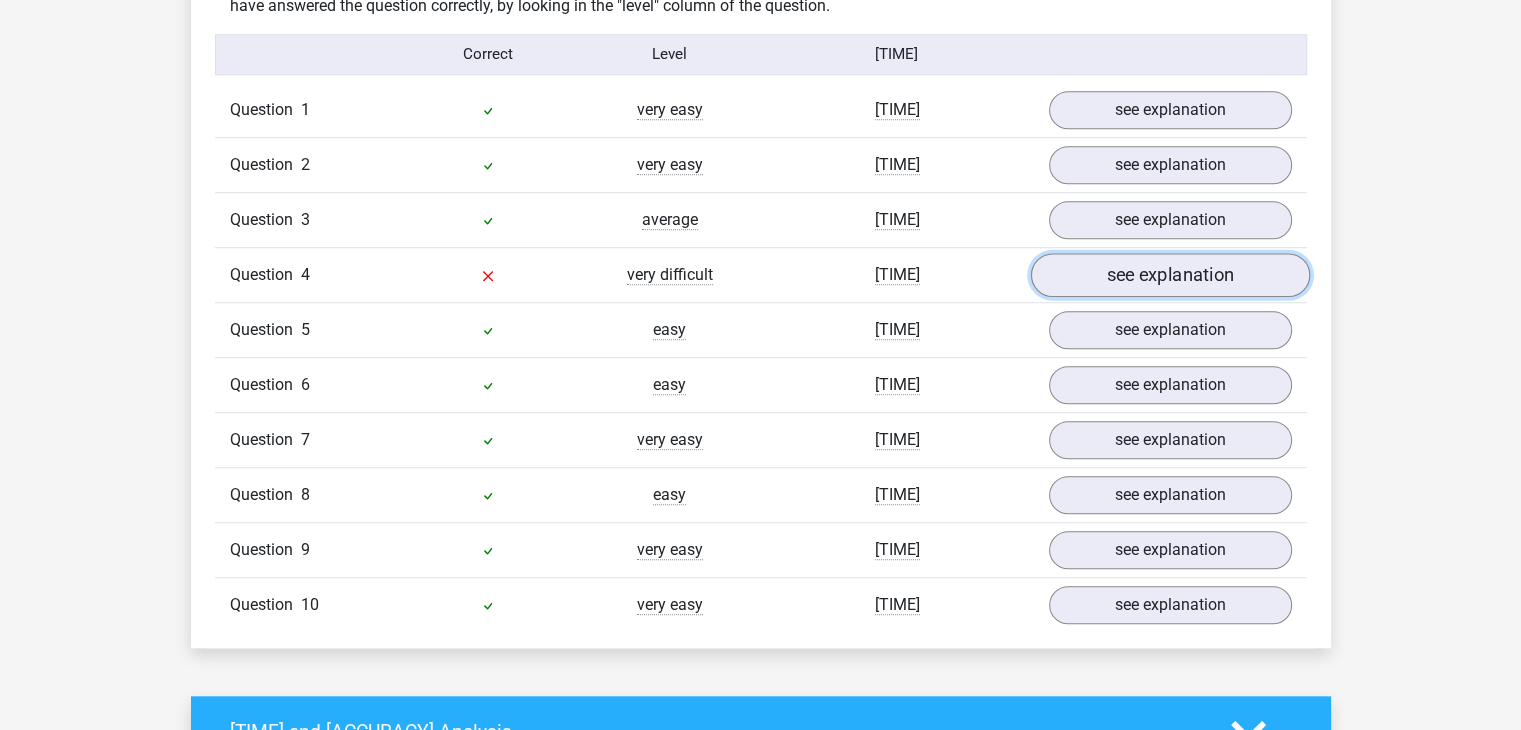click on "see explanation" at bounding box center [1169, 275] 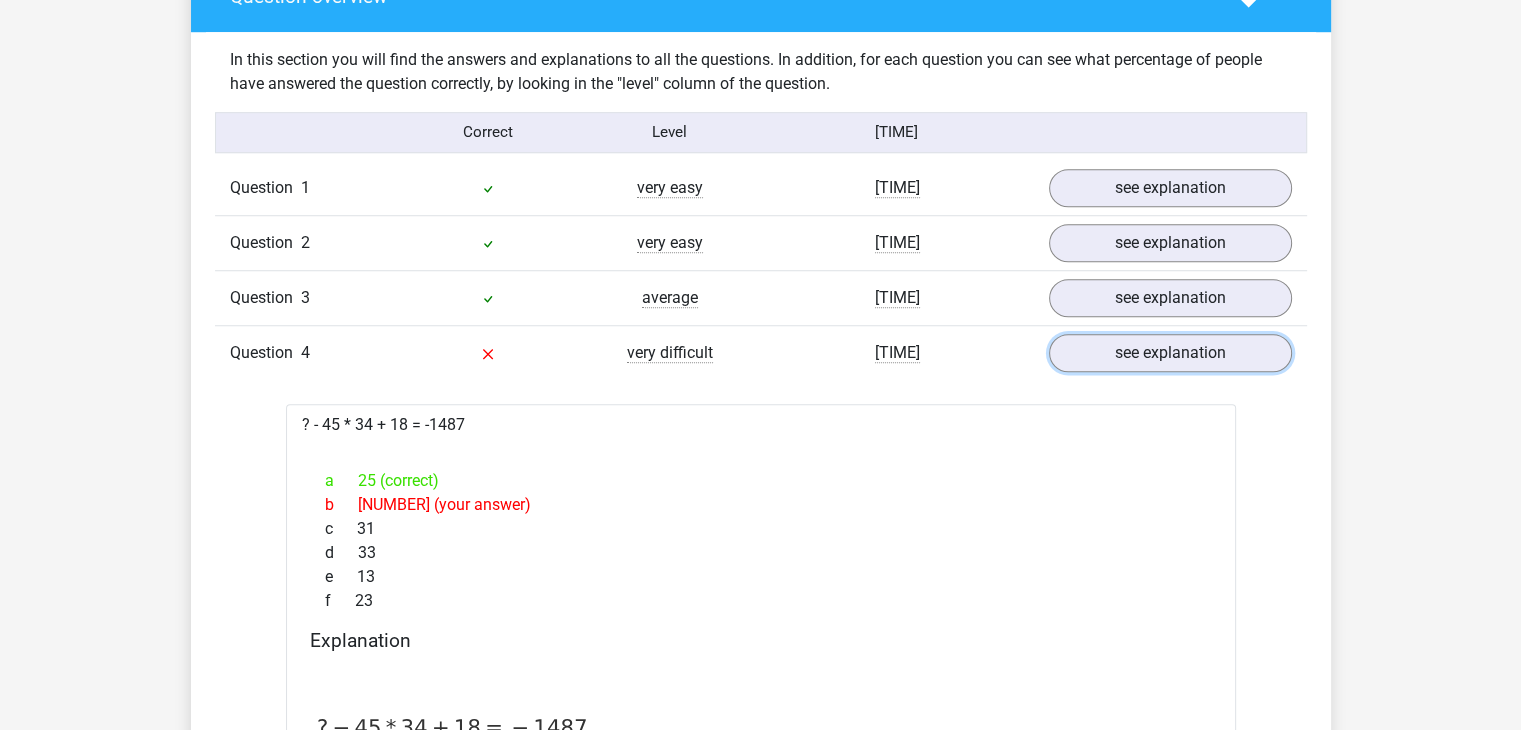 scroll, scrollTop: 1500, scrollLeft: 0, axis: vertical 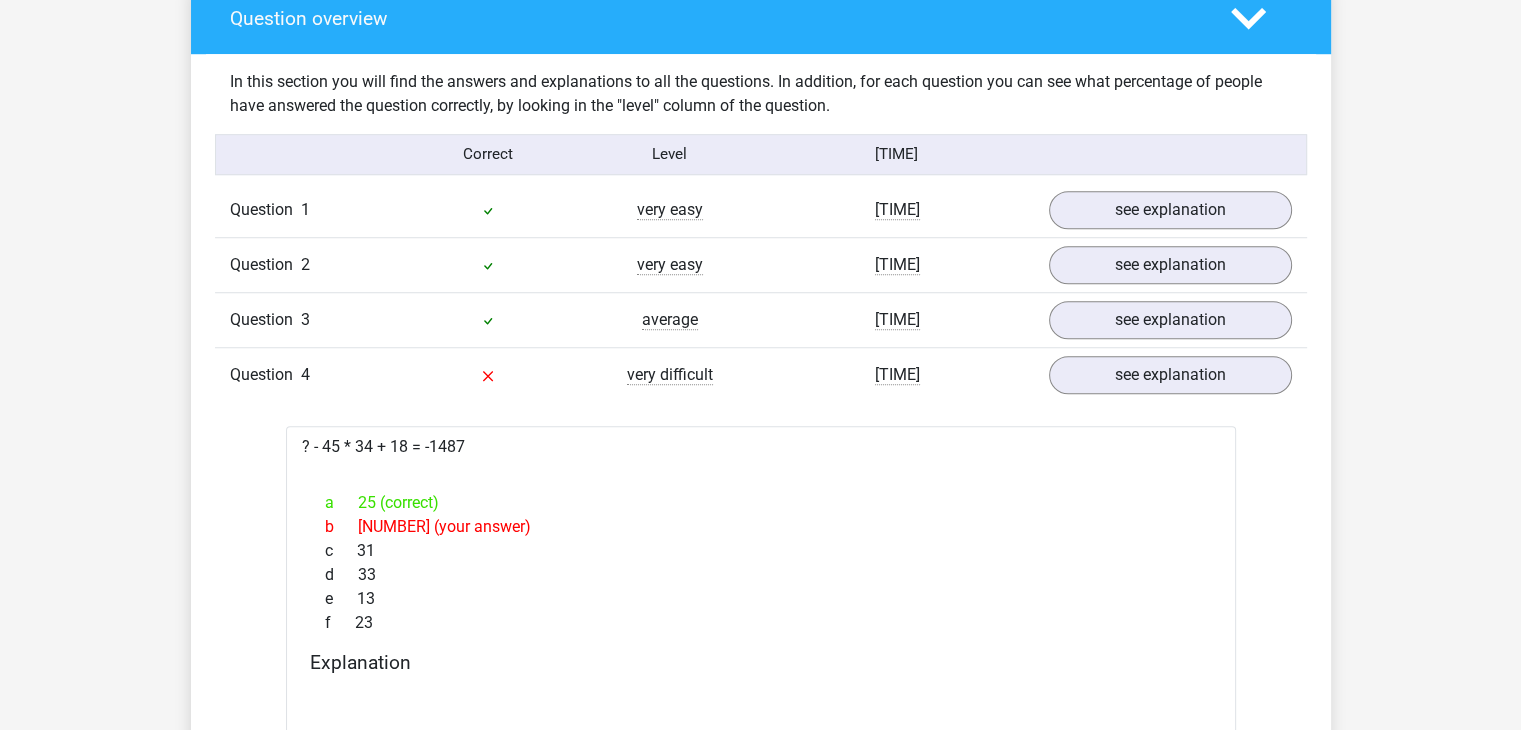 click on "Question
4" at bounding box center (306, 265) 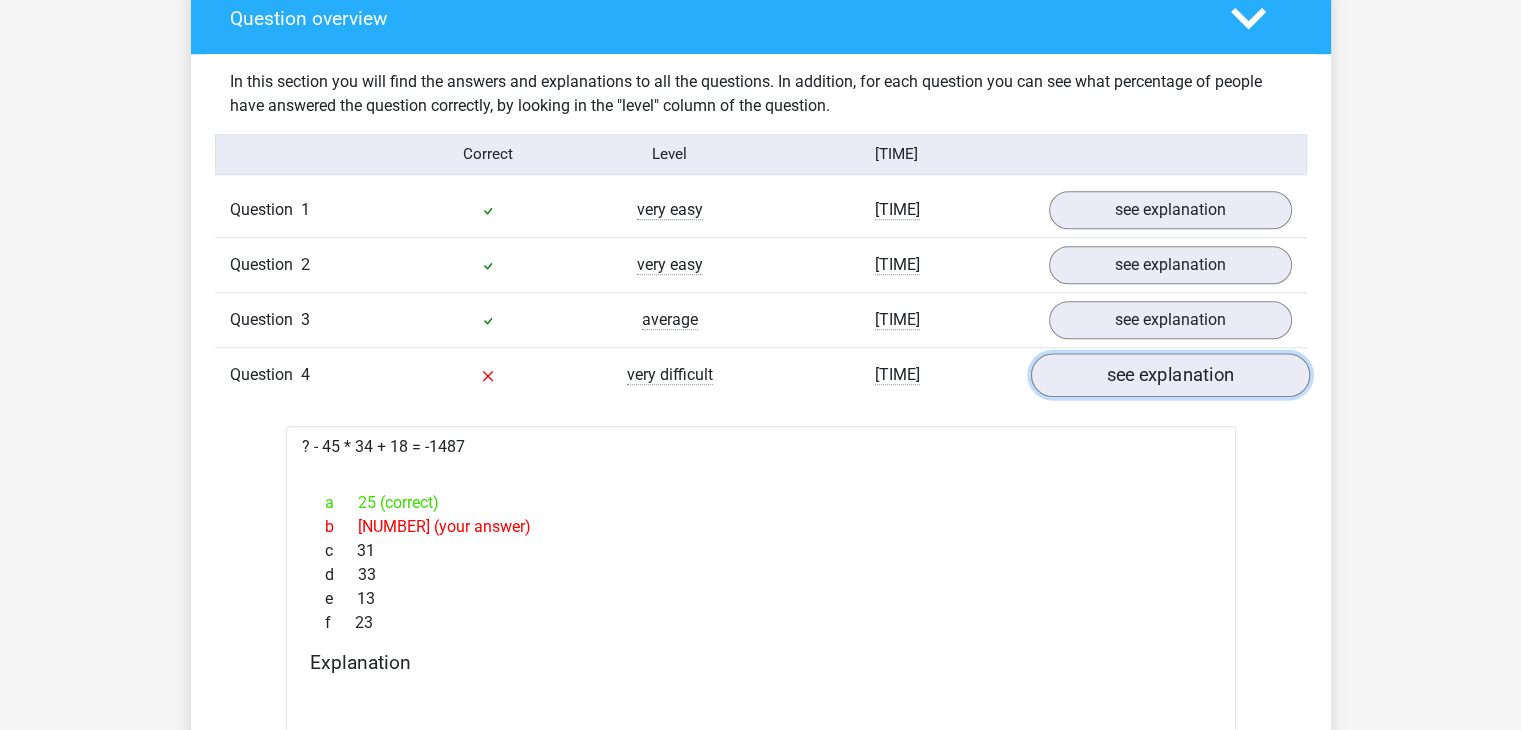 click on "see explanation" at bounding box center [1169, 375] 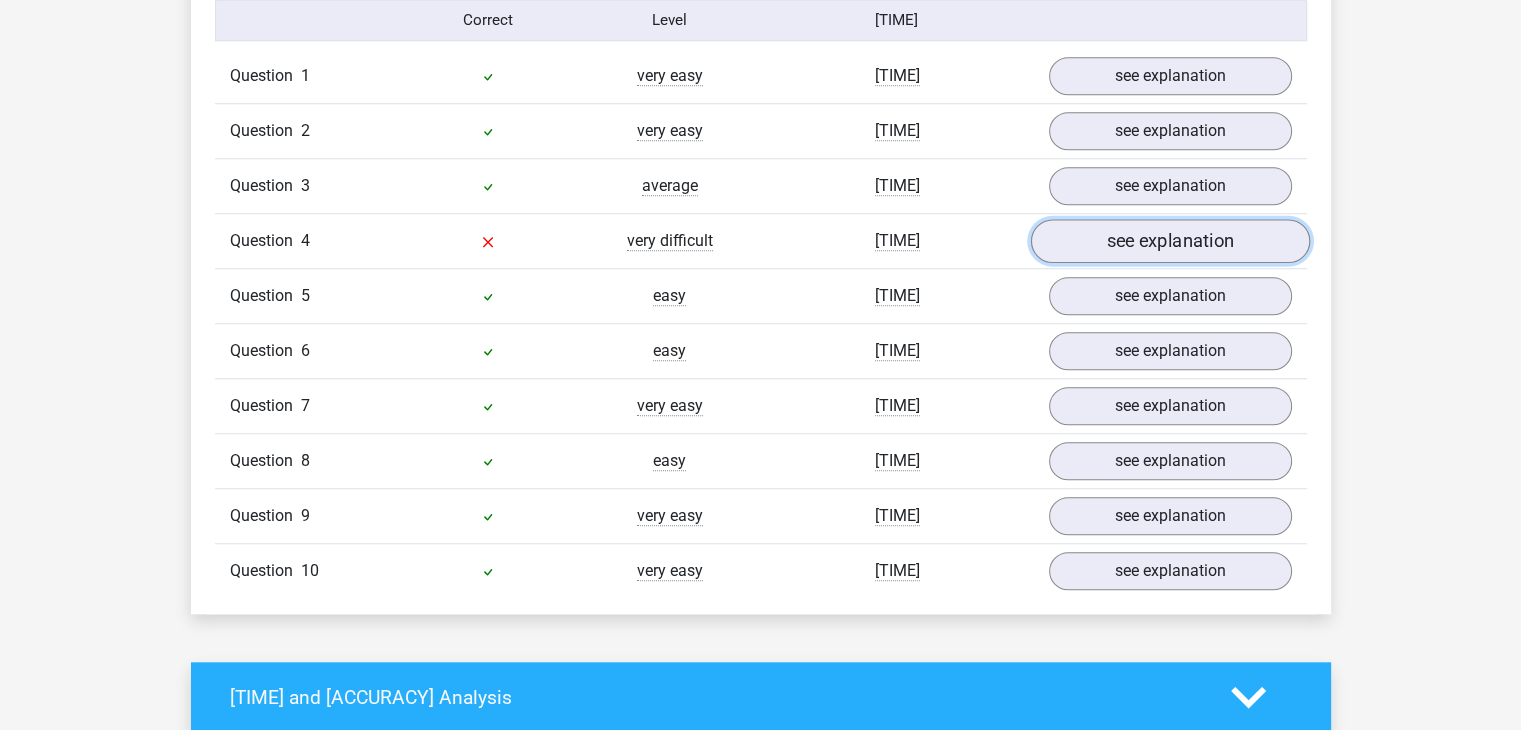scroll, scrollTop: 1600, scrollLeft: 0, axis: vertical 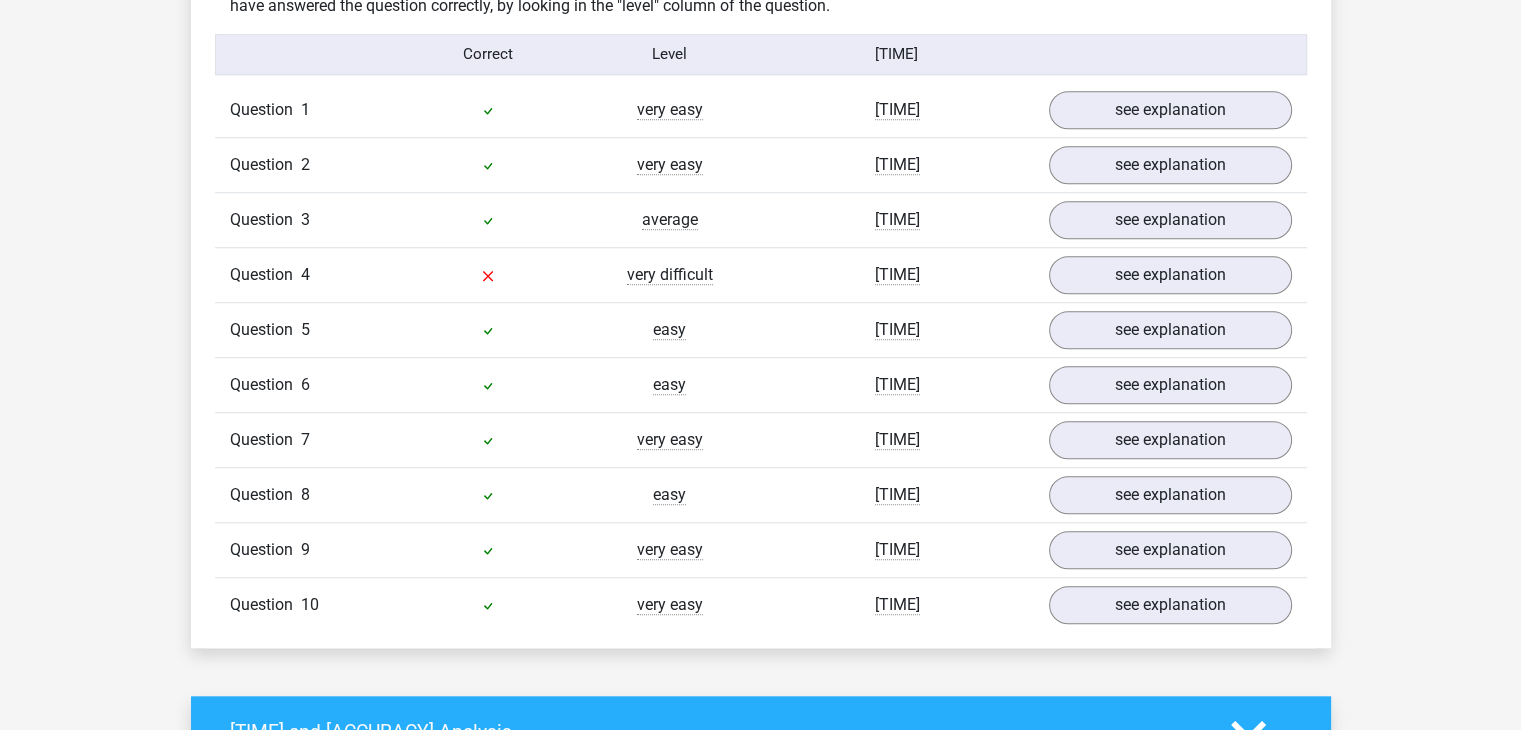 click on "4" at bounding box center (305, 164) 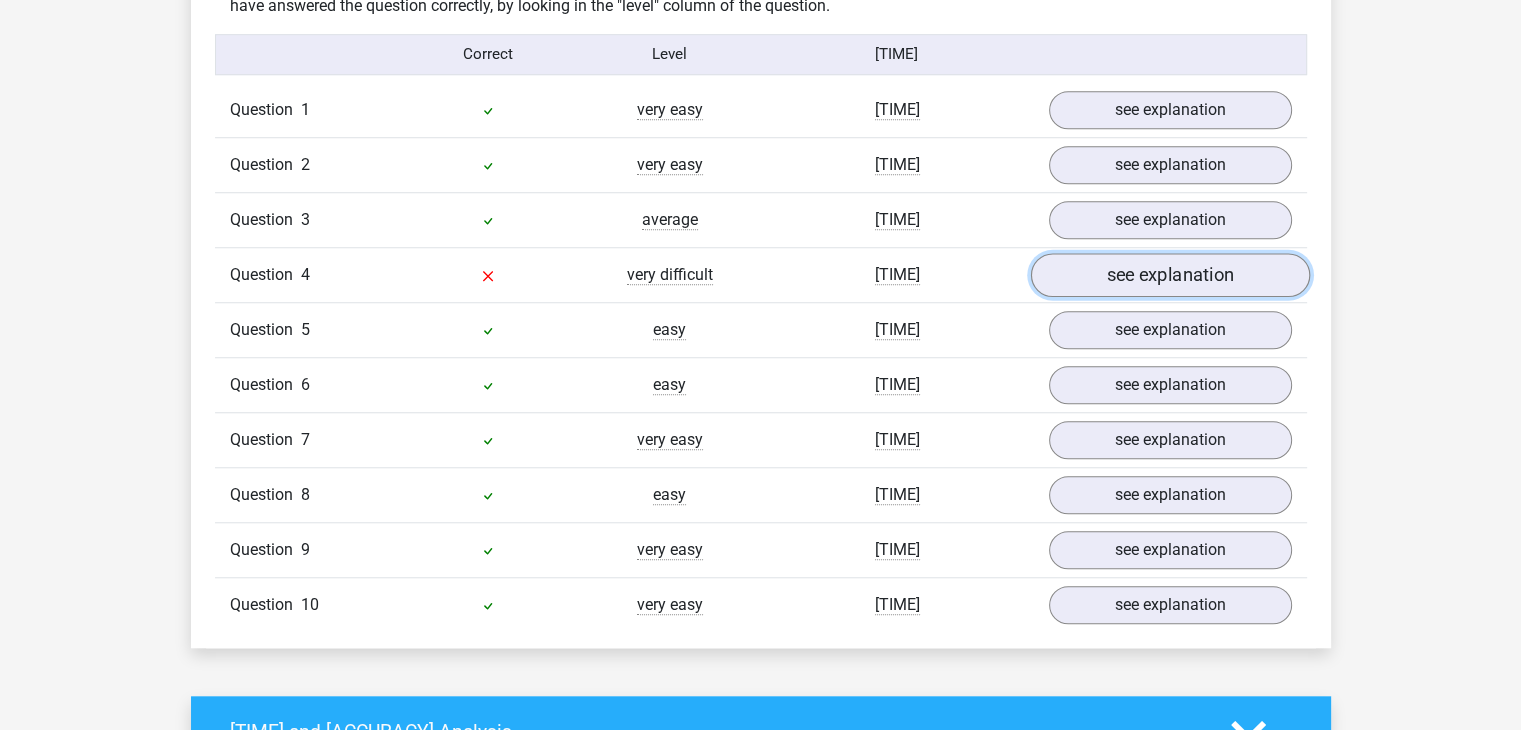 click on "see explanation" at bounding box center (1169, 275) 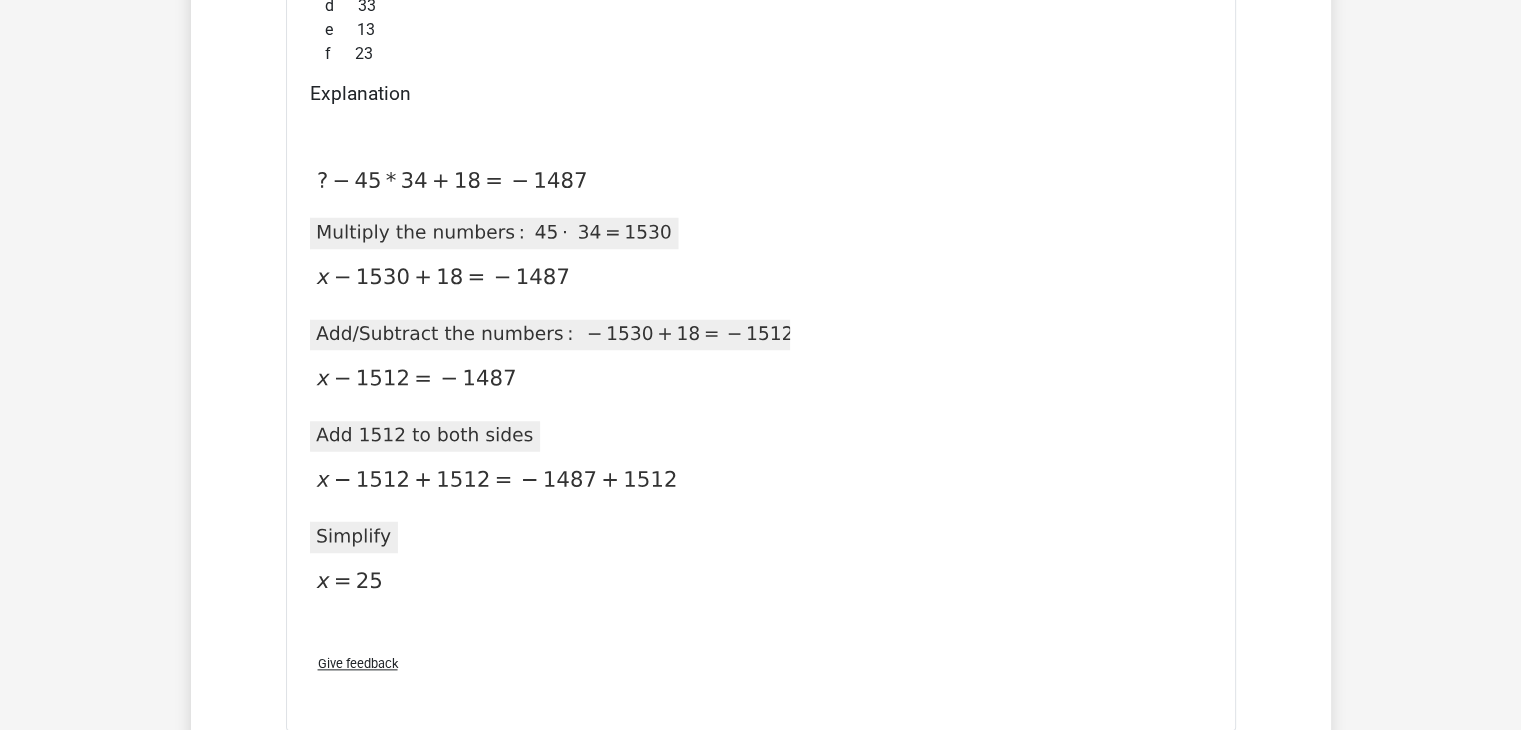 scroll, scrollTop: 2100, scrollLeft: 0, axis: vertical 